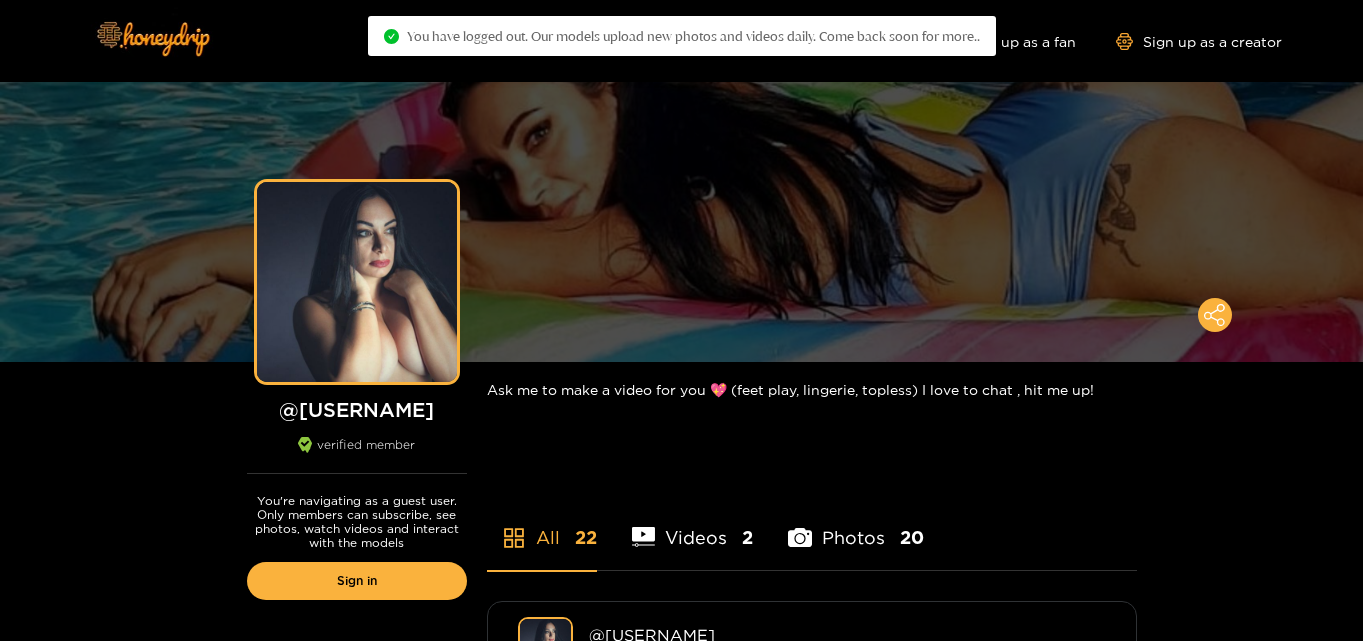 scroll, scrollTop: 0, scrollLeft: 0, axis: both 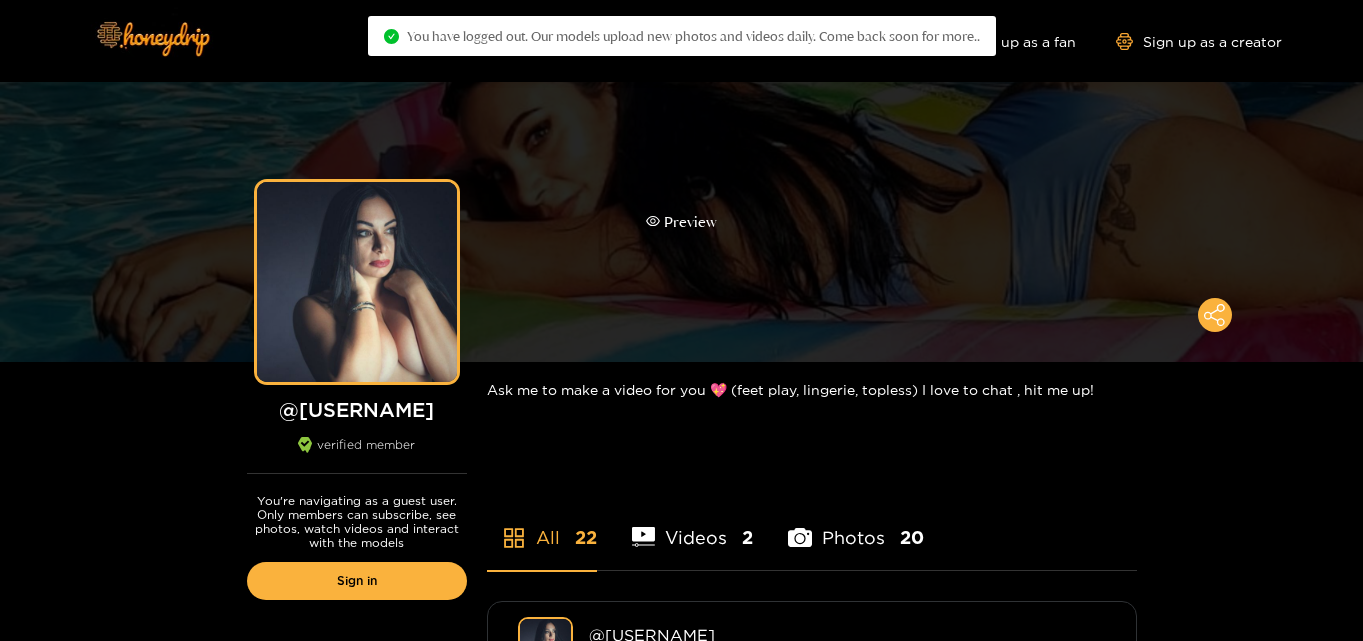 click on "Preview" at bounding box center (681, 222) 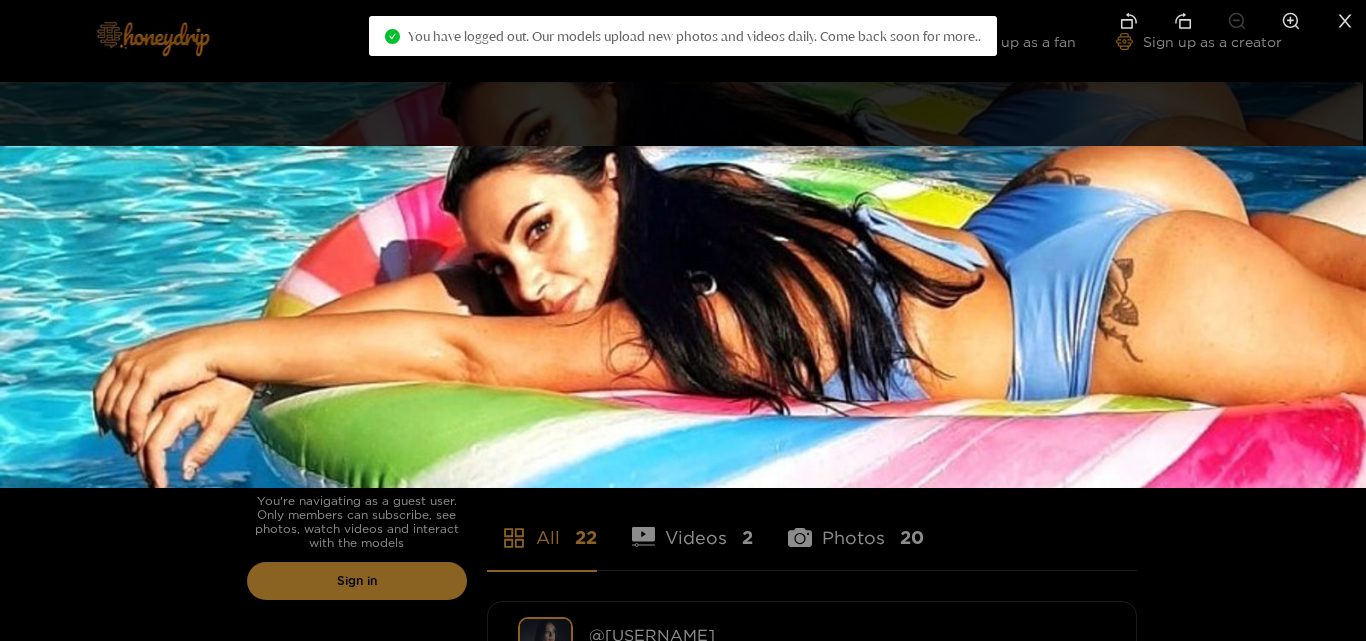 click at bounding box center [683, 317] 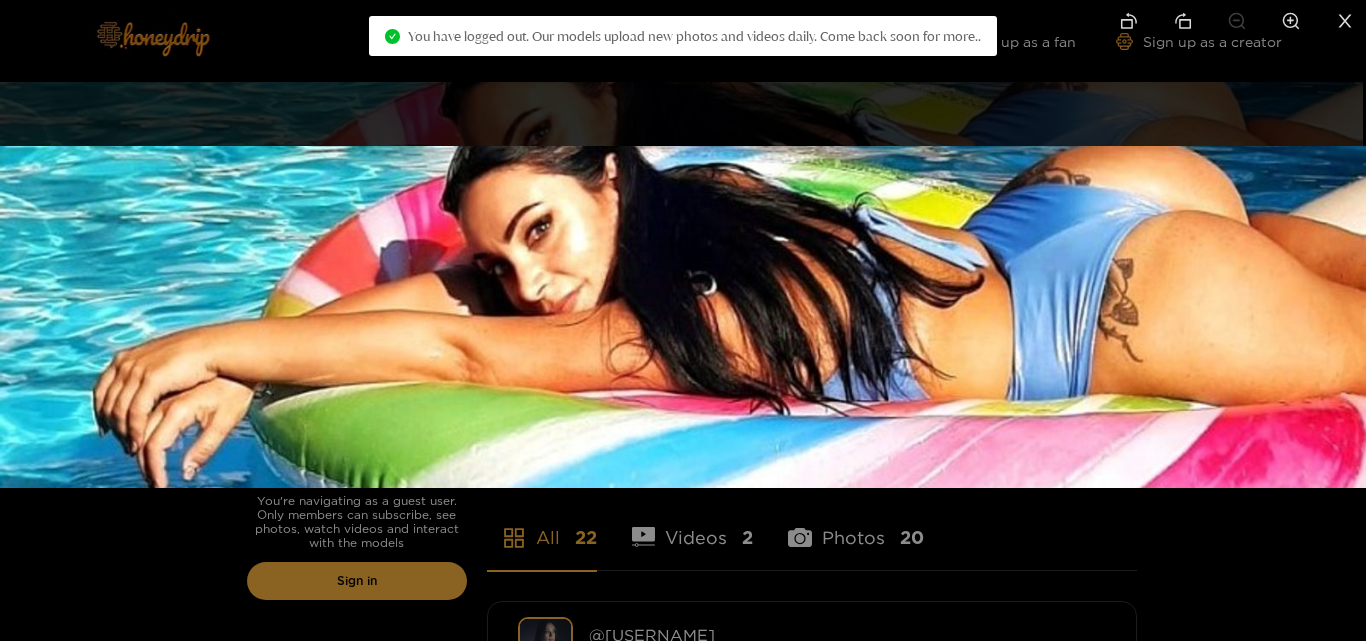 click 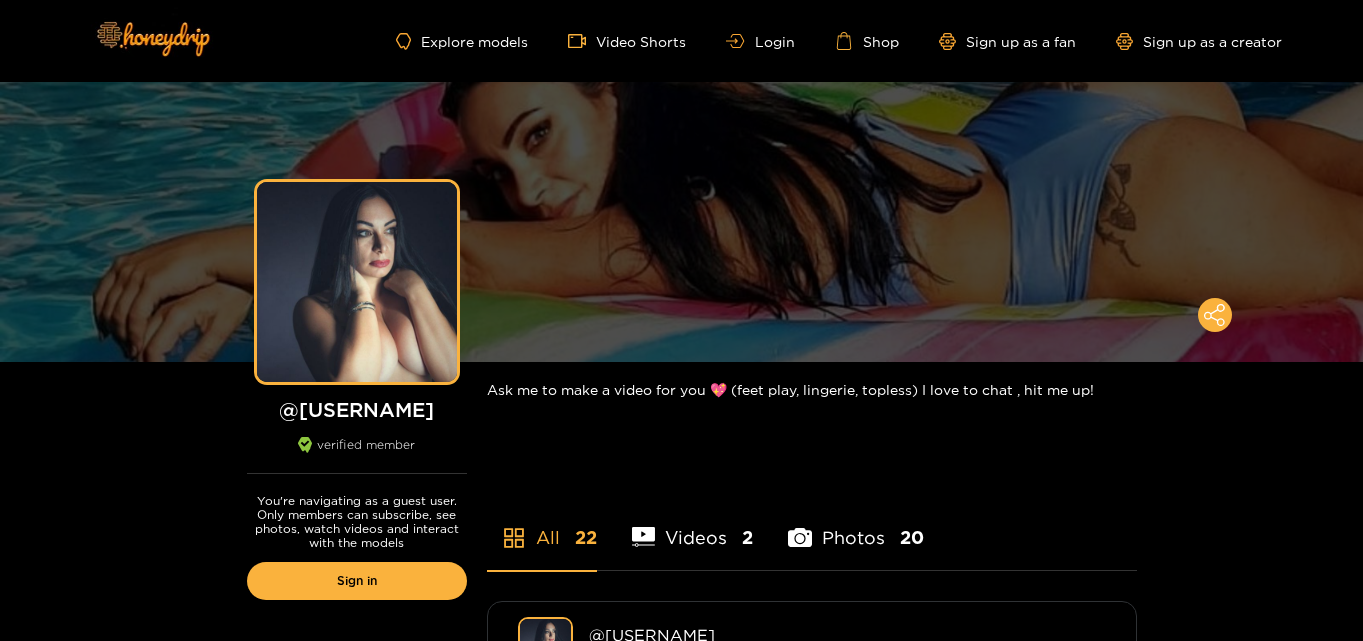 click on "Explore models Video Shorts Login Shop Sign up as a fan Sign up as a creator" at bounding box center (682, 41) 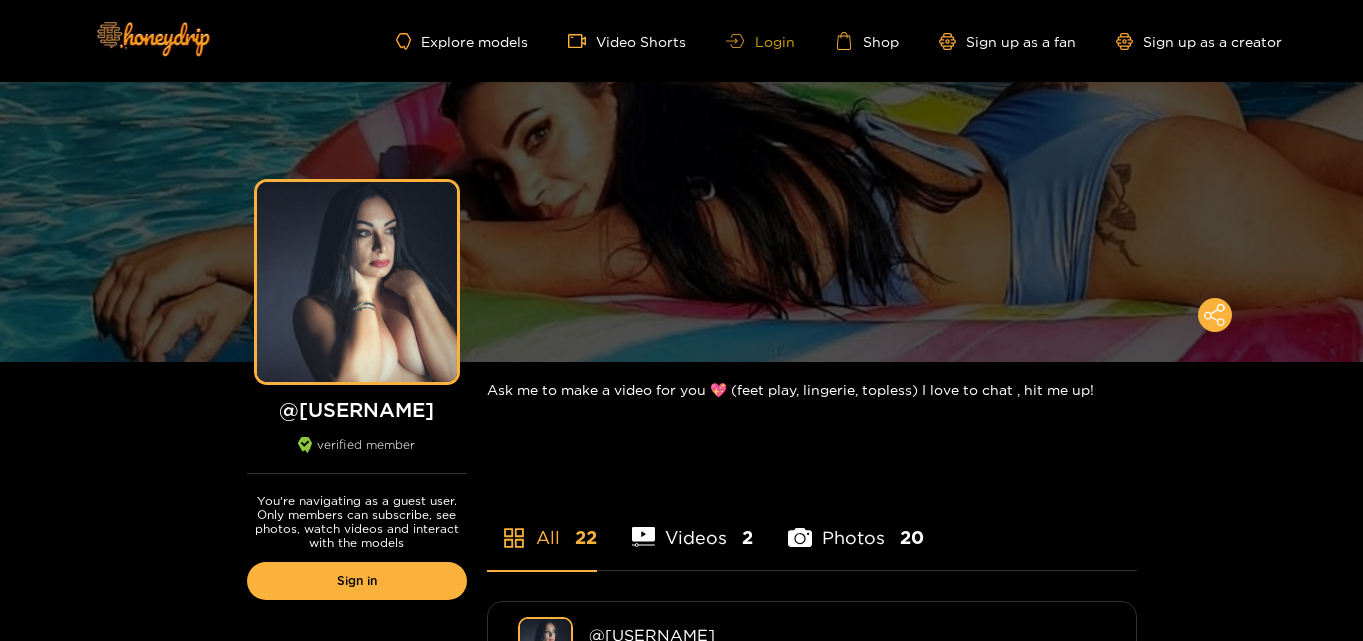 click on "Login" at bounding box center [760, 41] 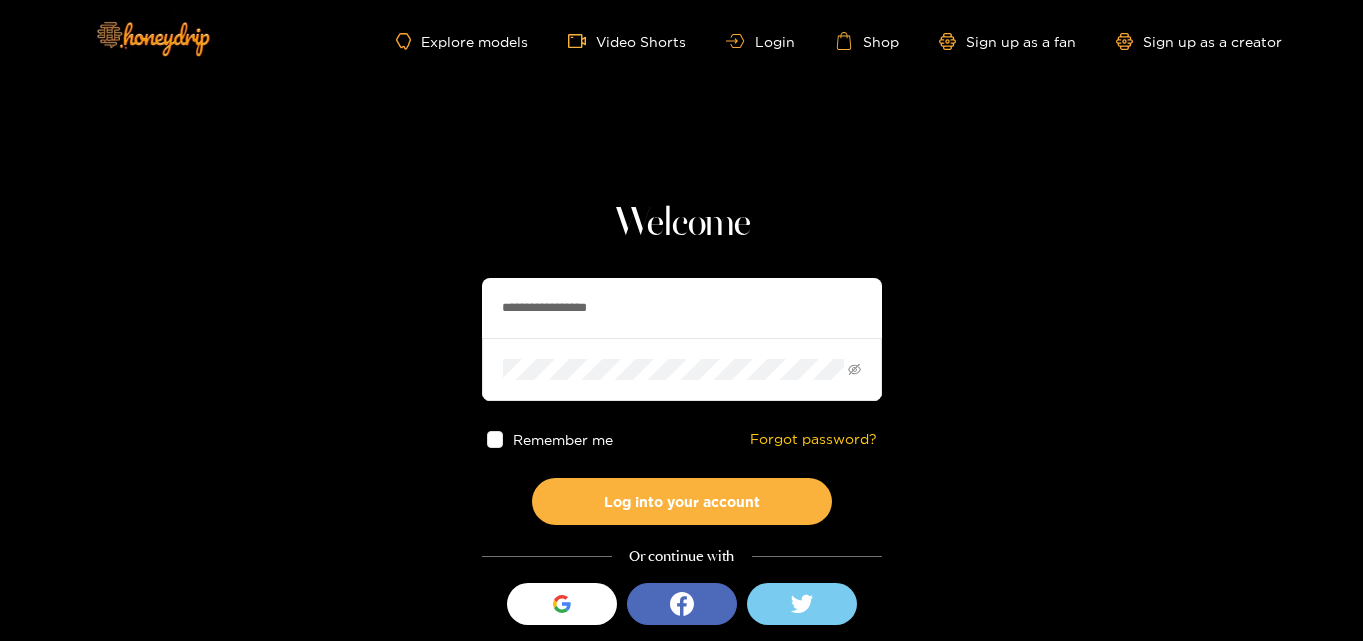 drag, startPoint x: 662, startPoint y: 306, endPoint x: 247, endPoint y: 274, distance: 416.2319 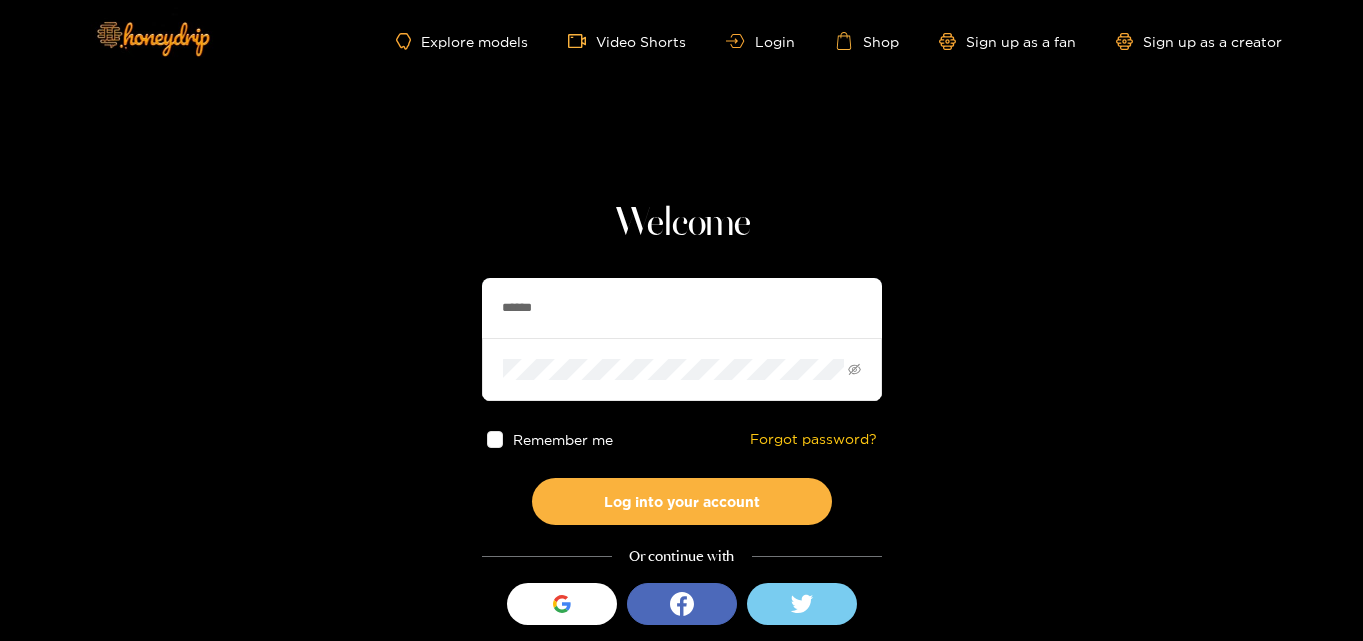 type on "******" 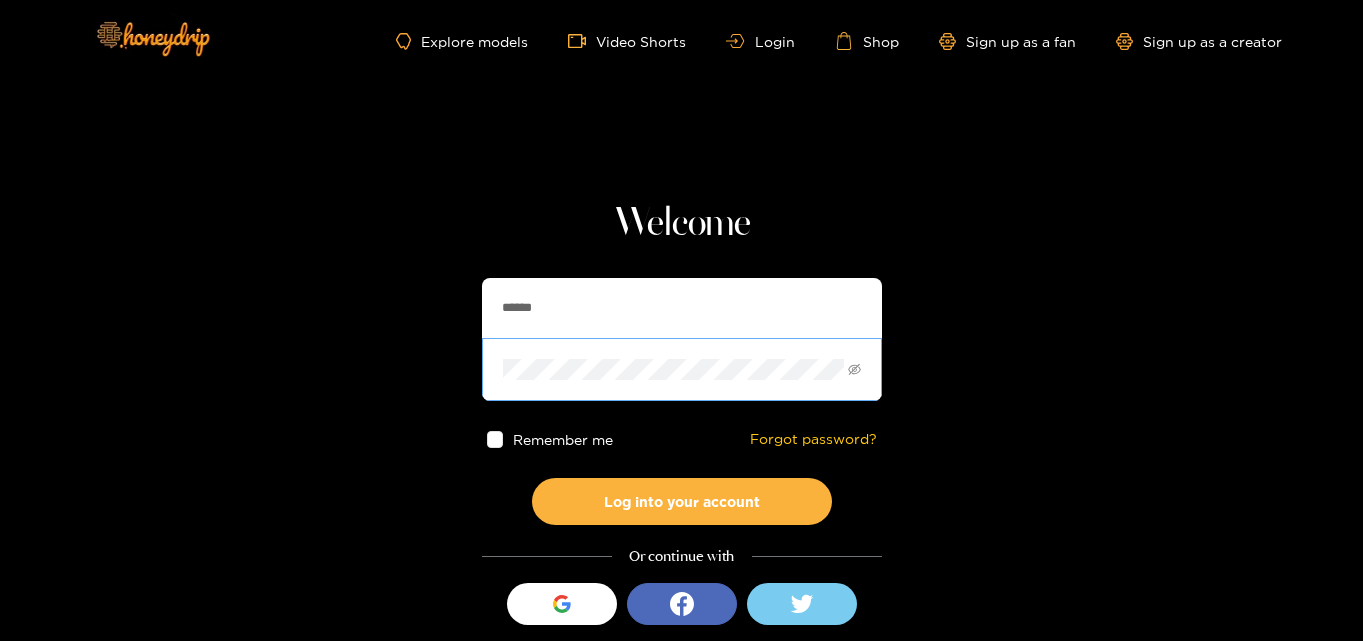 click at bounding box center [682, 369] 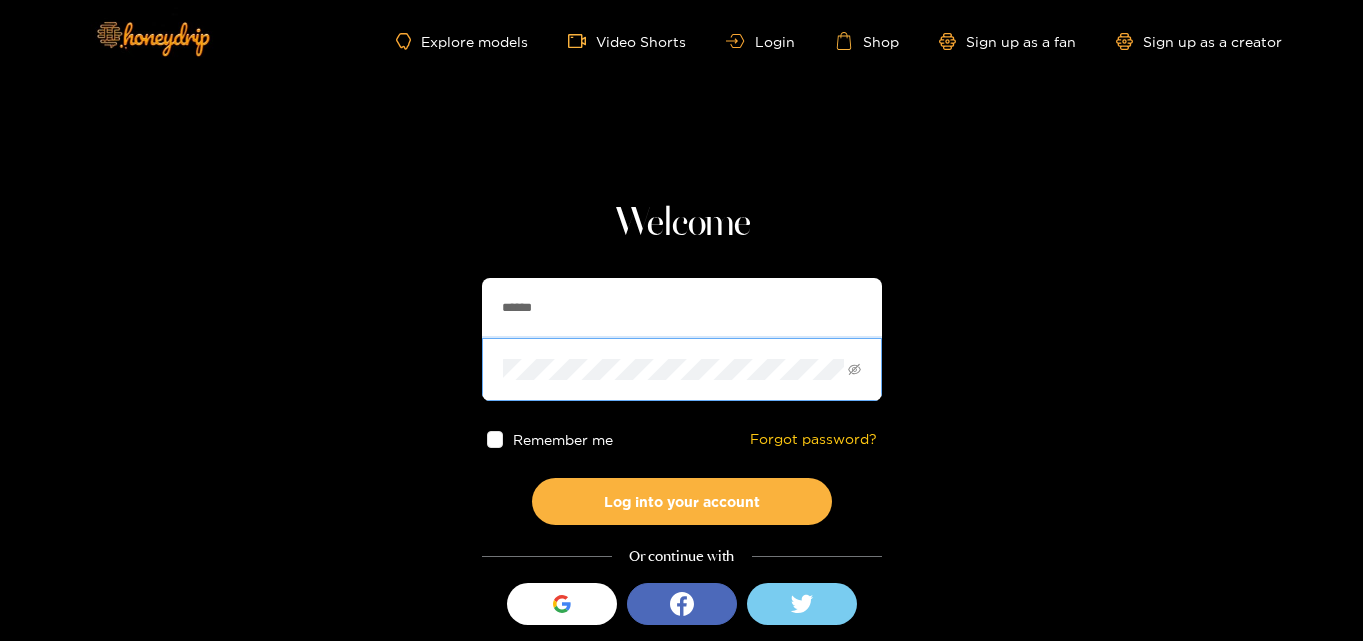 click on "Welcome ****** Remember me Forgot password? Log into your account Or continue with Sign in with Google Don't have an account yet? Sign Up as Creator Sign Up as Fan" at bounding box center [681, 355] 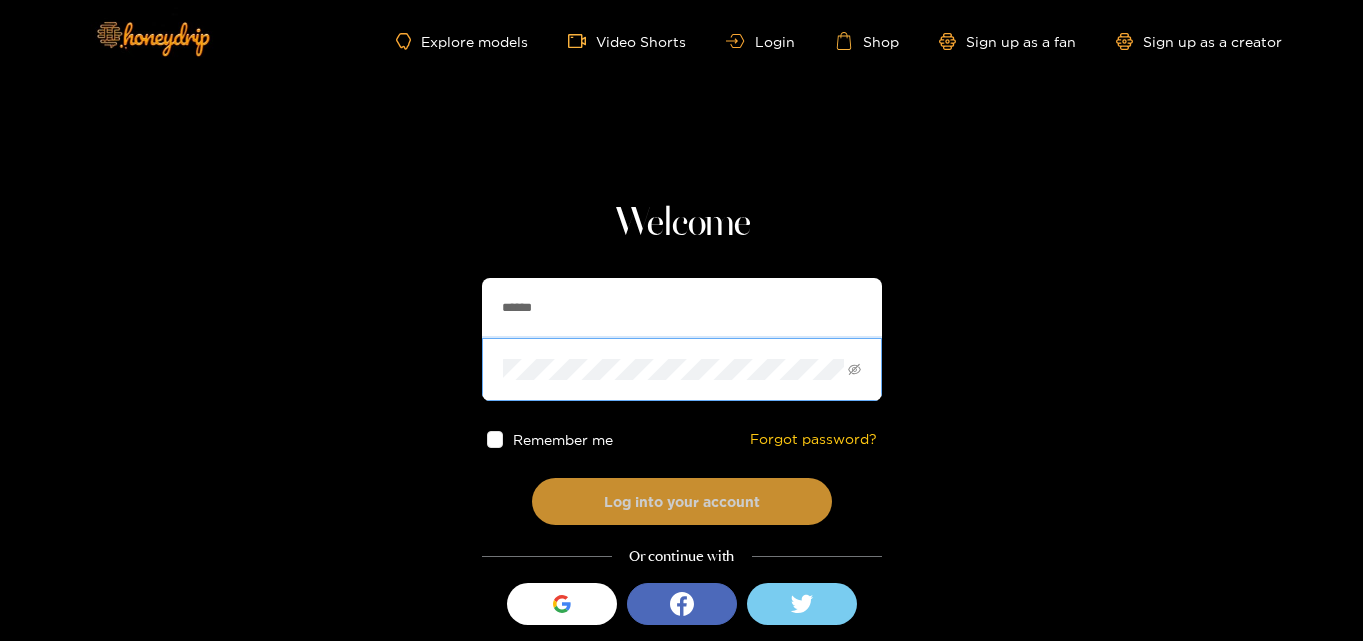 click on "Log into your account" at bounding box center [682, 501] 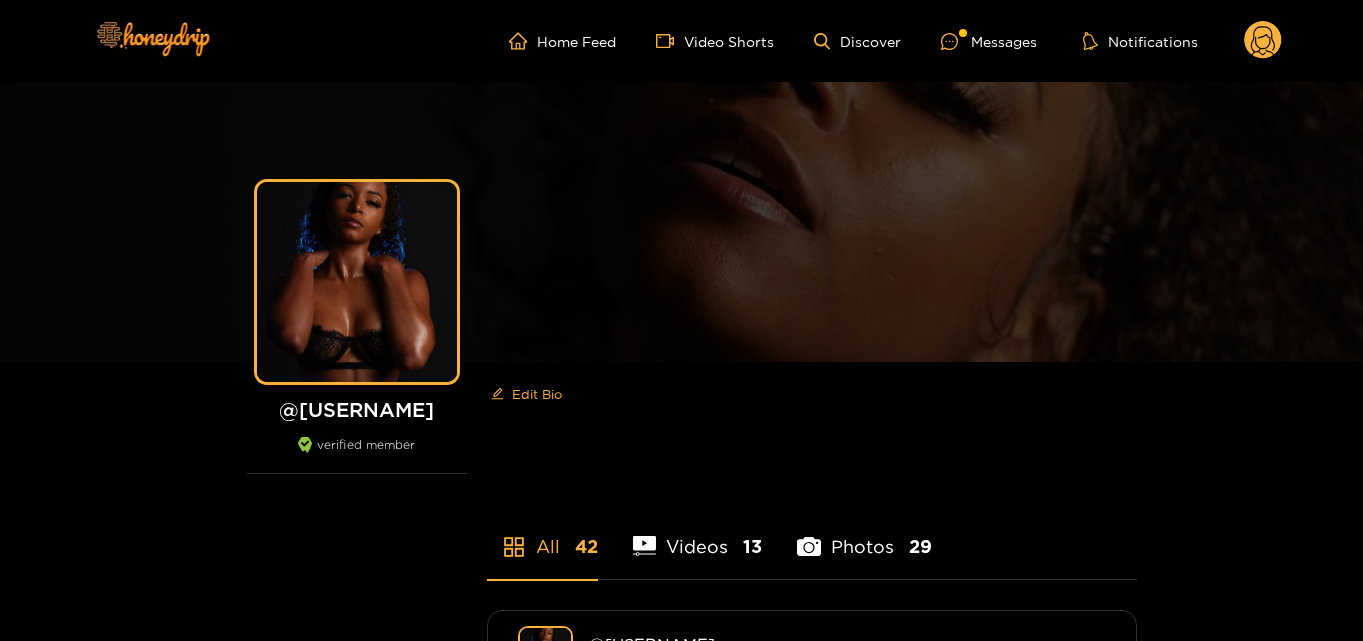click 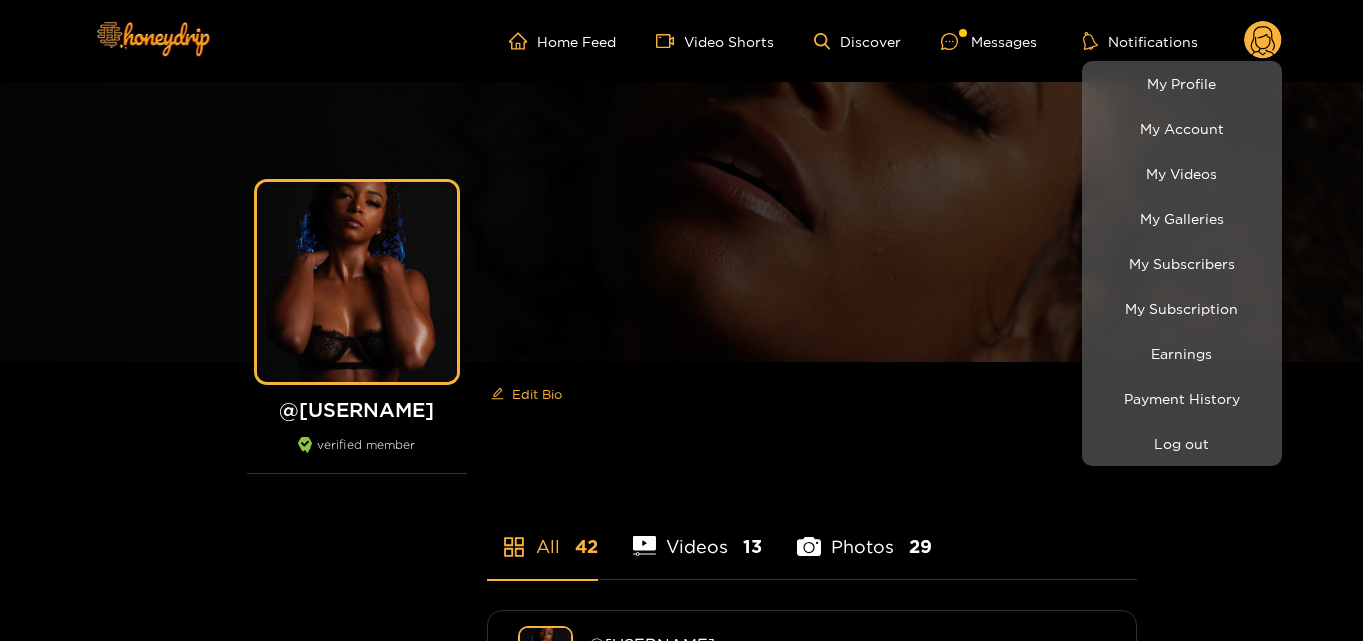 scroll, scrollTop: 0, scrollLeft: 0, axis: both 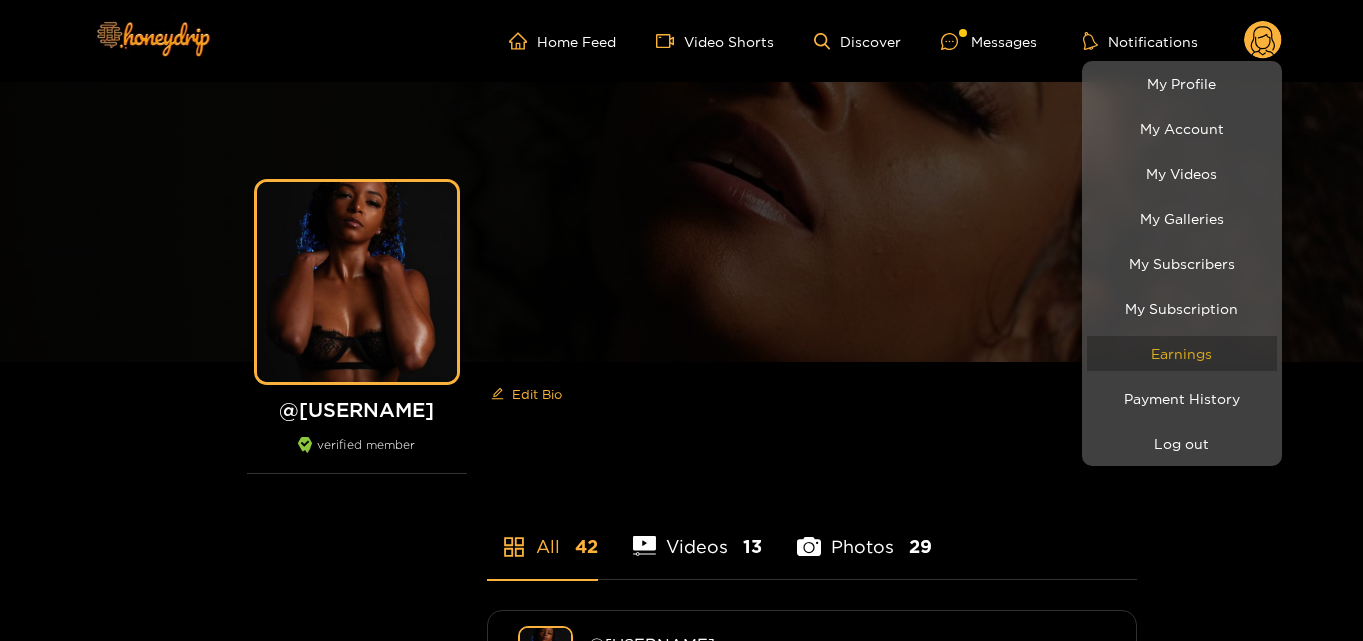 click on "Earnings" at bounding box center [1182, 353] 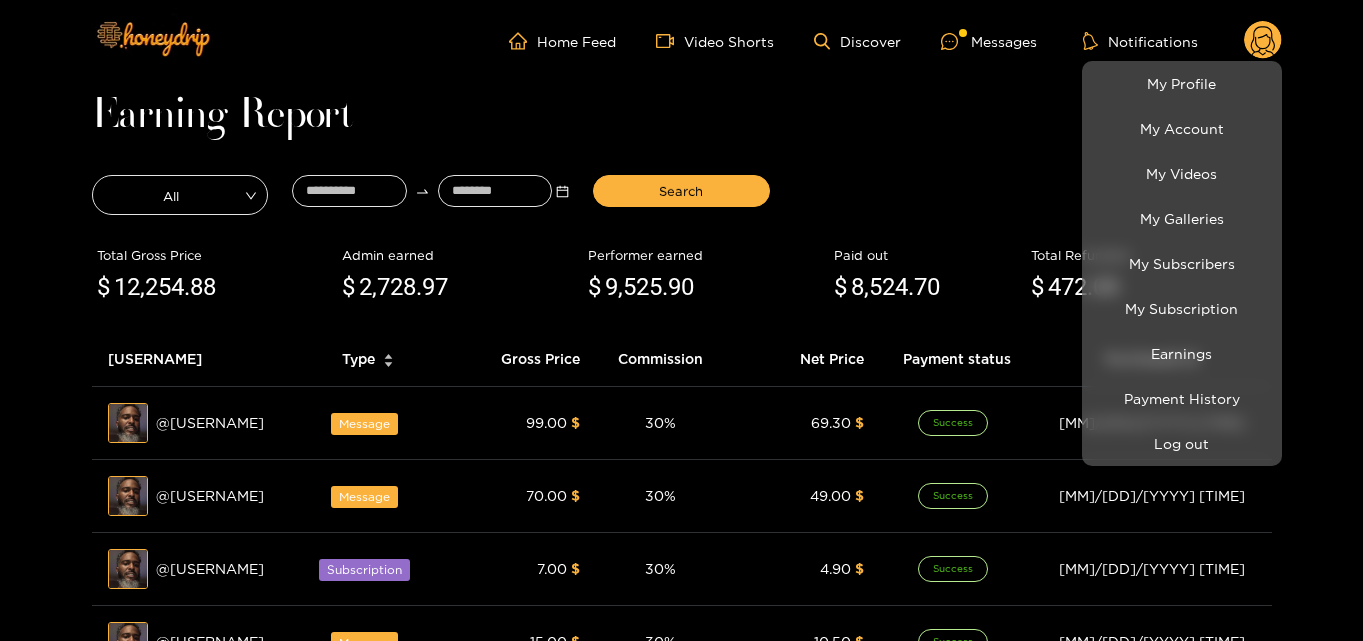 click at bounding box center [681, 320] 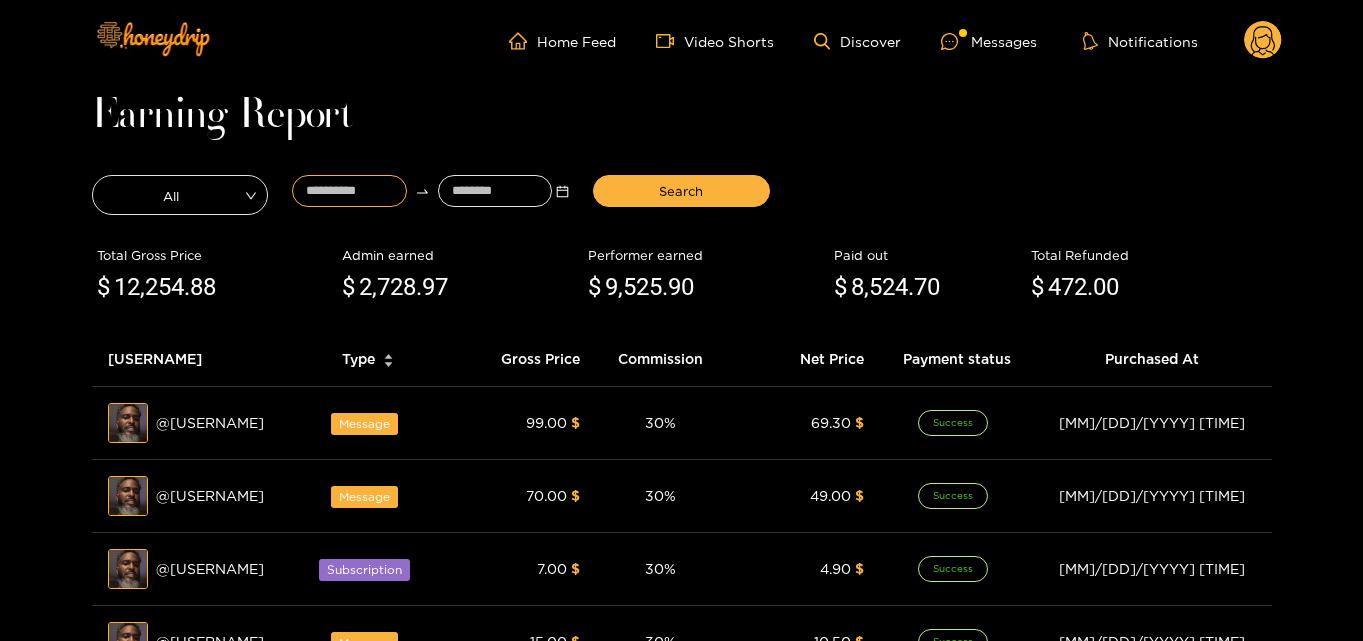 click at bounding box center (349, 191) 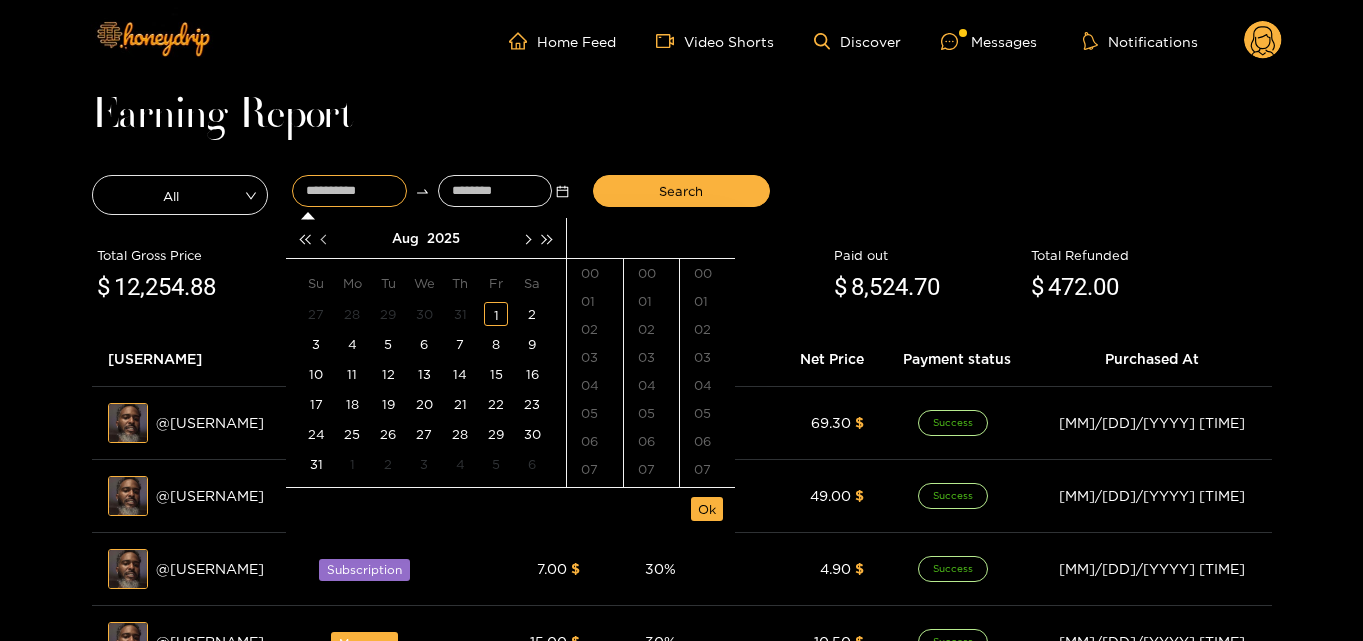 click at bounding box center (325, 238) 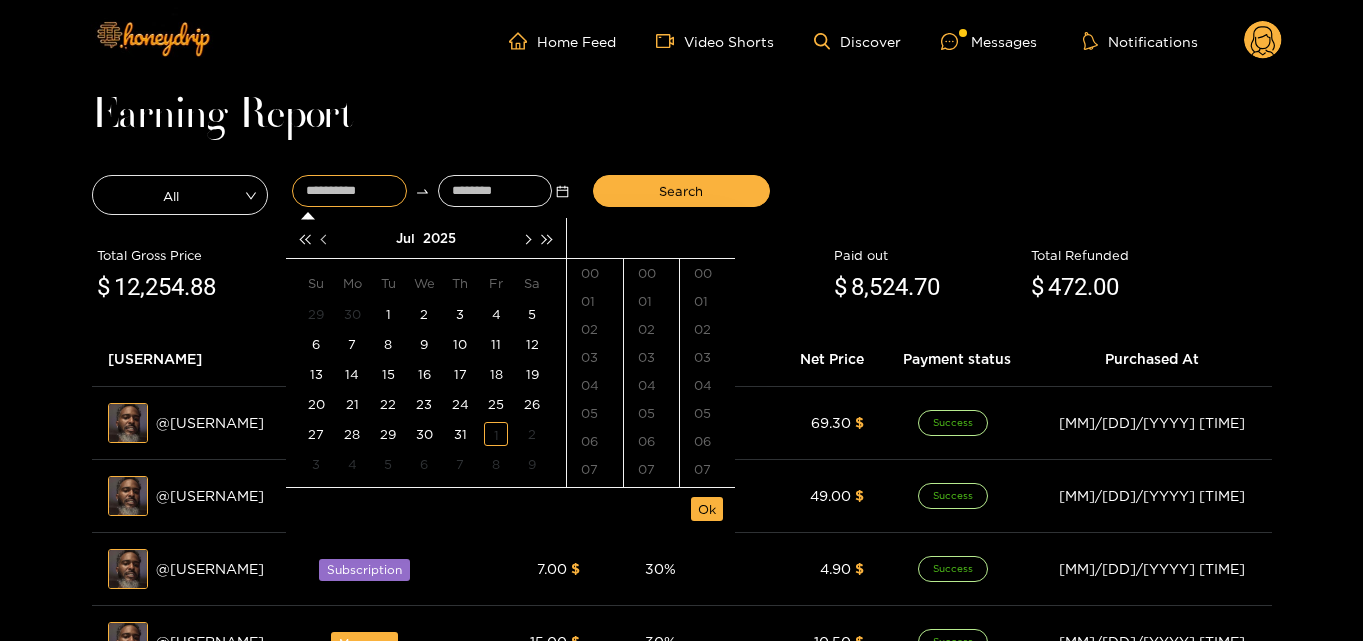 click at bounding box center (325, 238) 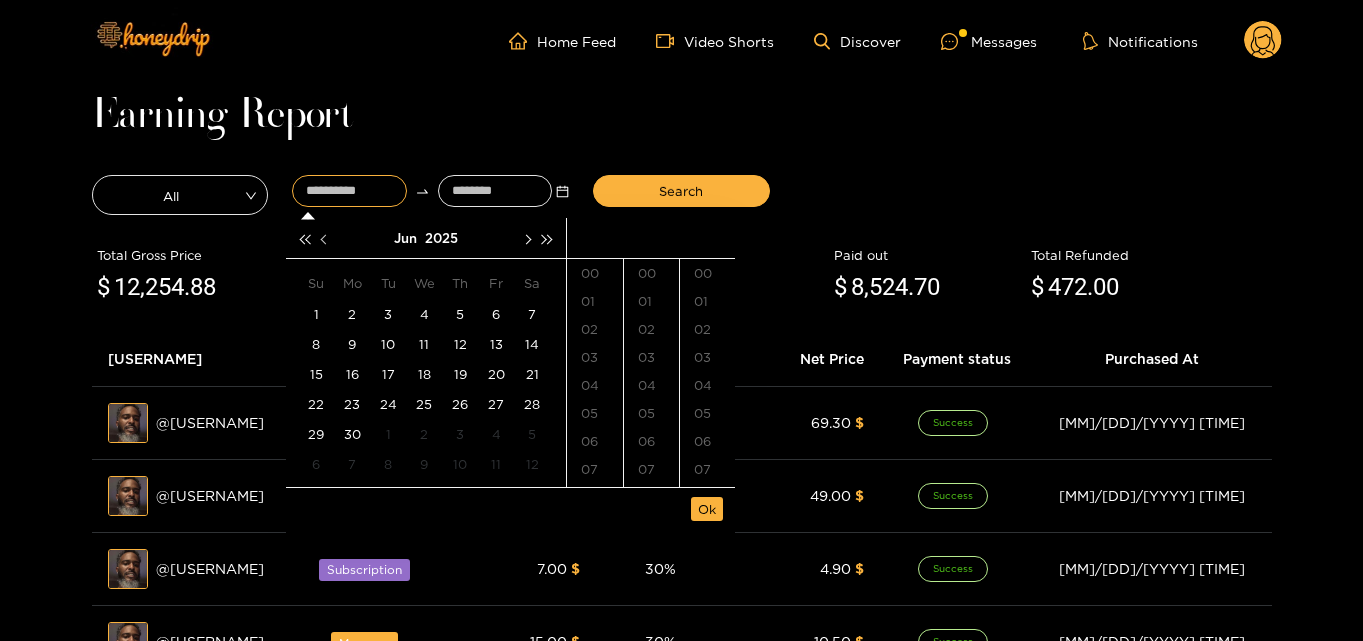 click at bounding box center (325, 238) 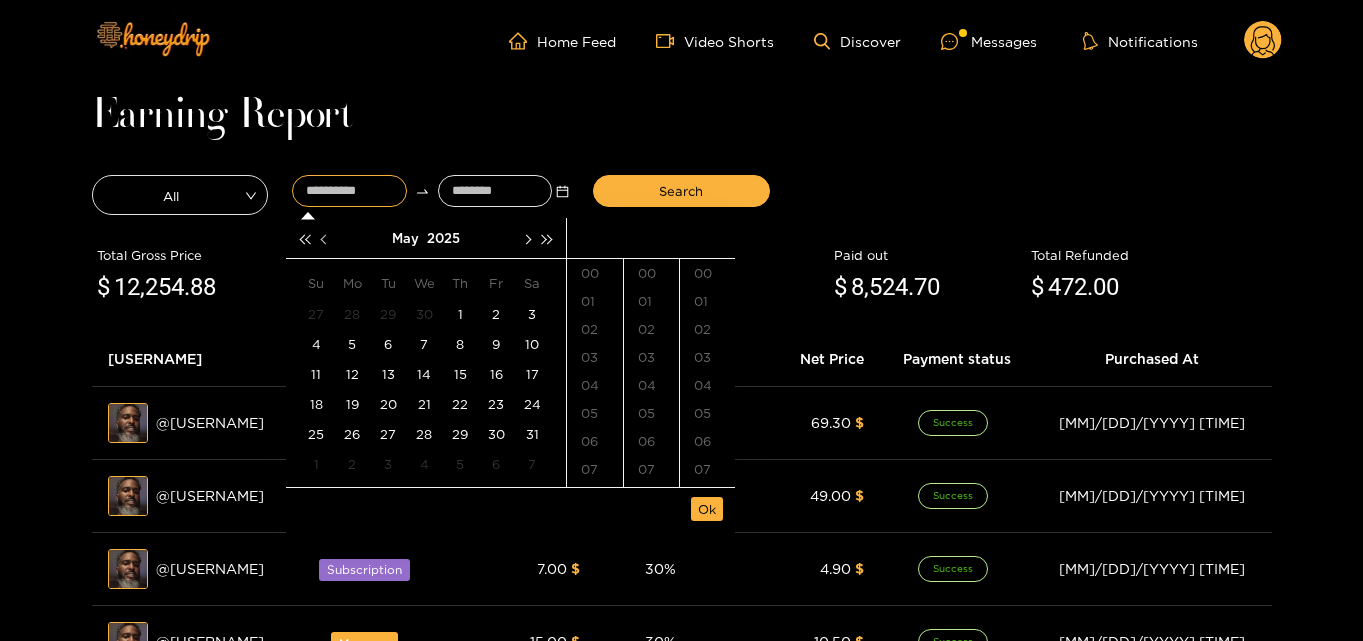 click at bounding box center (325, 238) 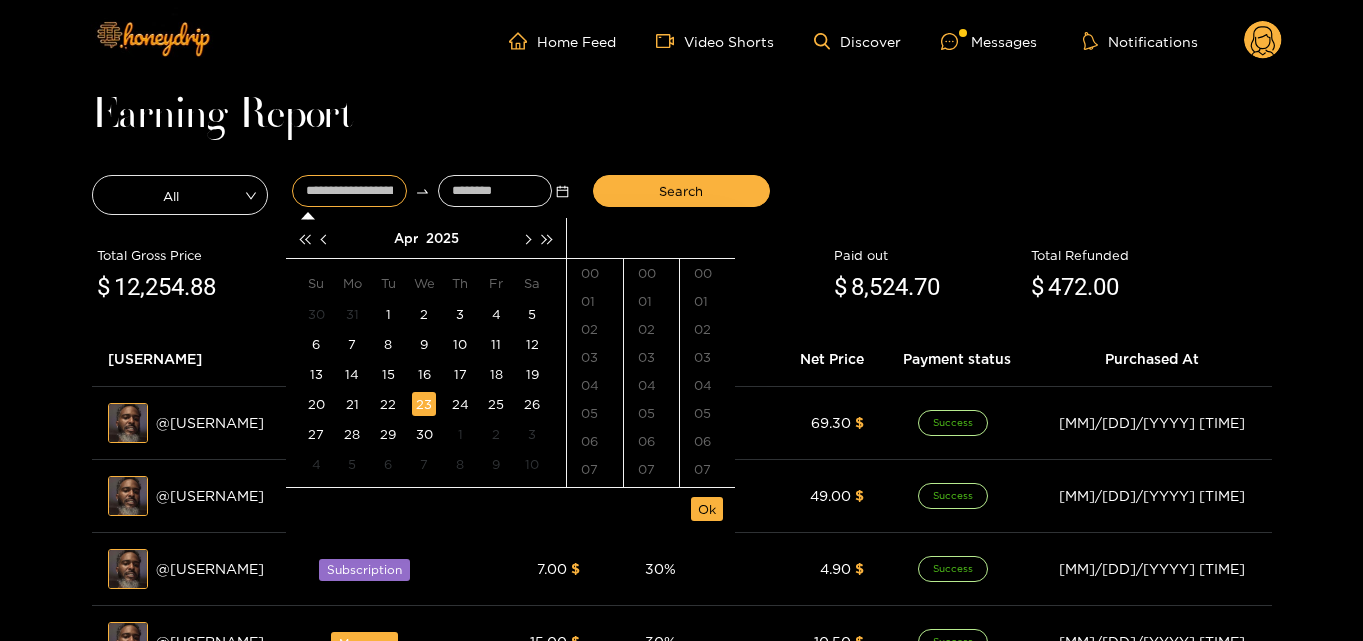click on "23" at bounding box center [424, 404] 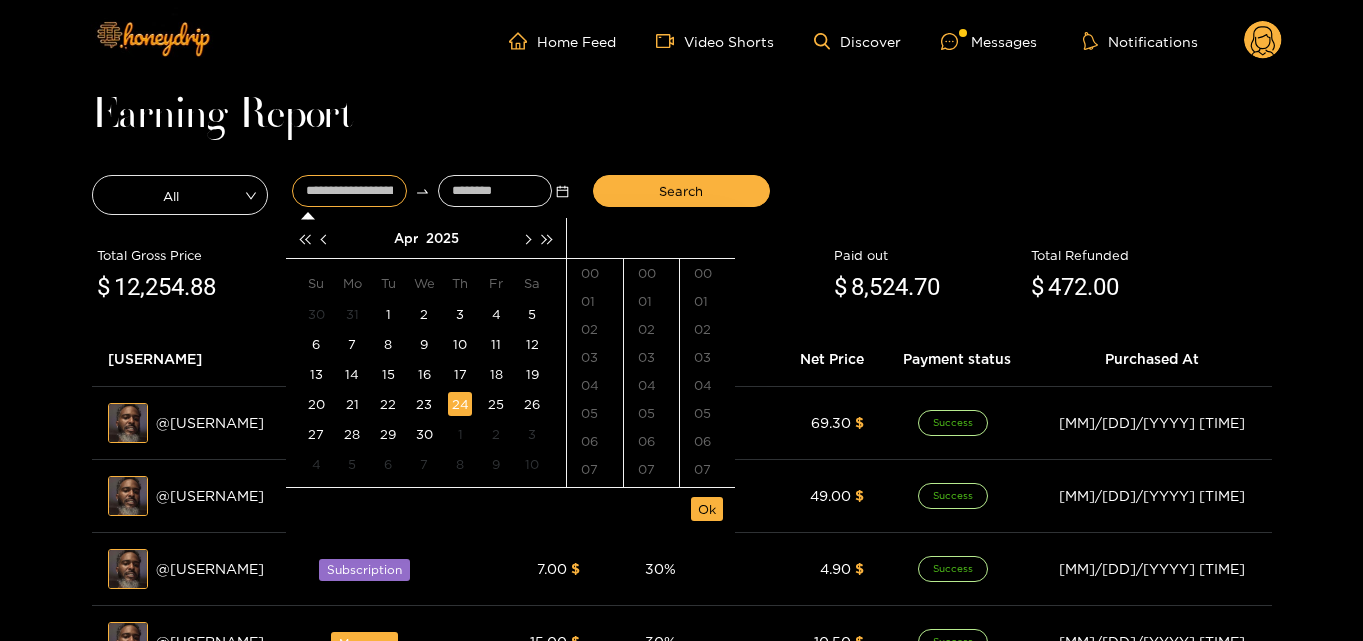 scroll, scrollTop: 318, scrollLeft: 0, axis: vertical 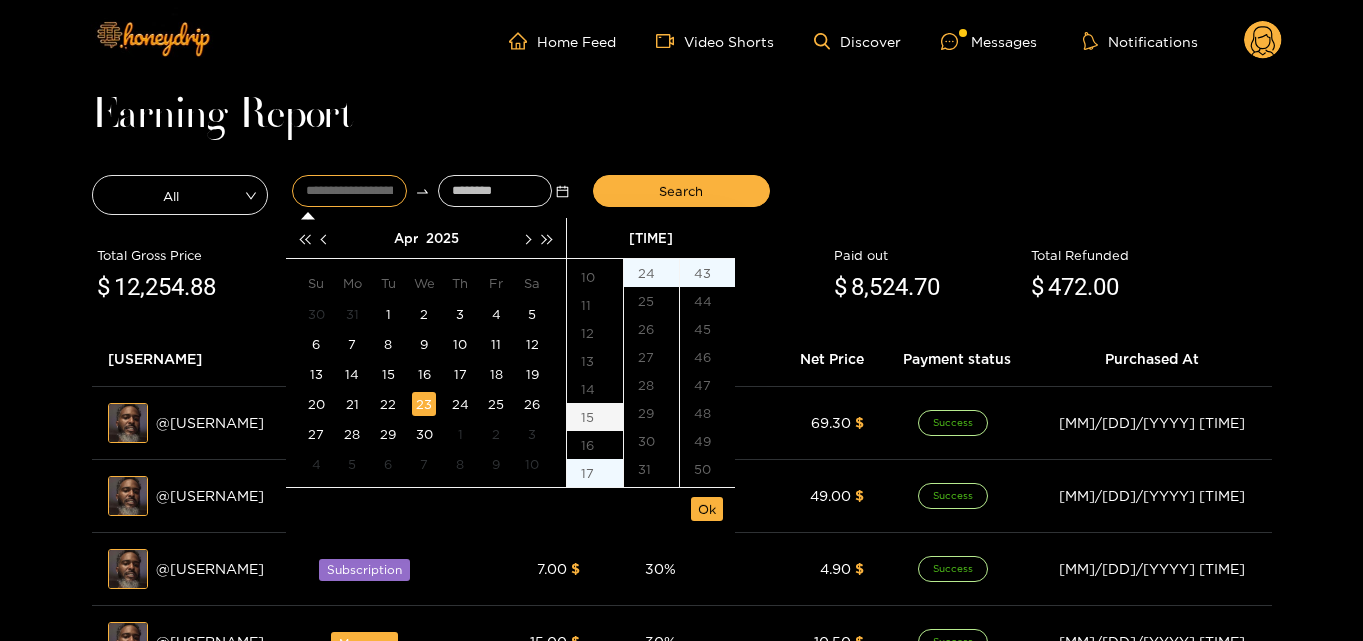 click on "15" at bounding box center (595, 417) 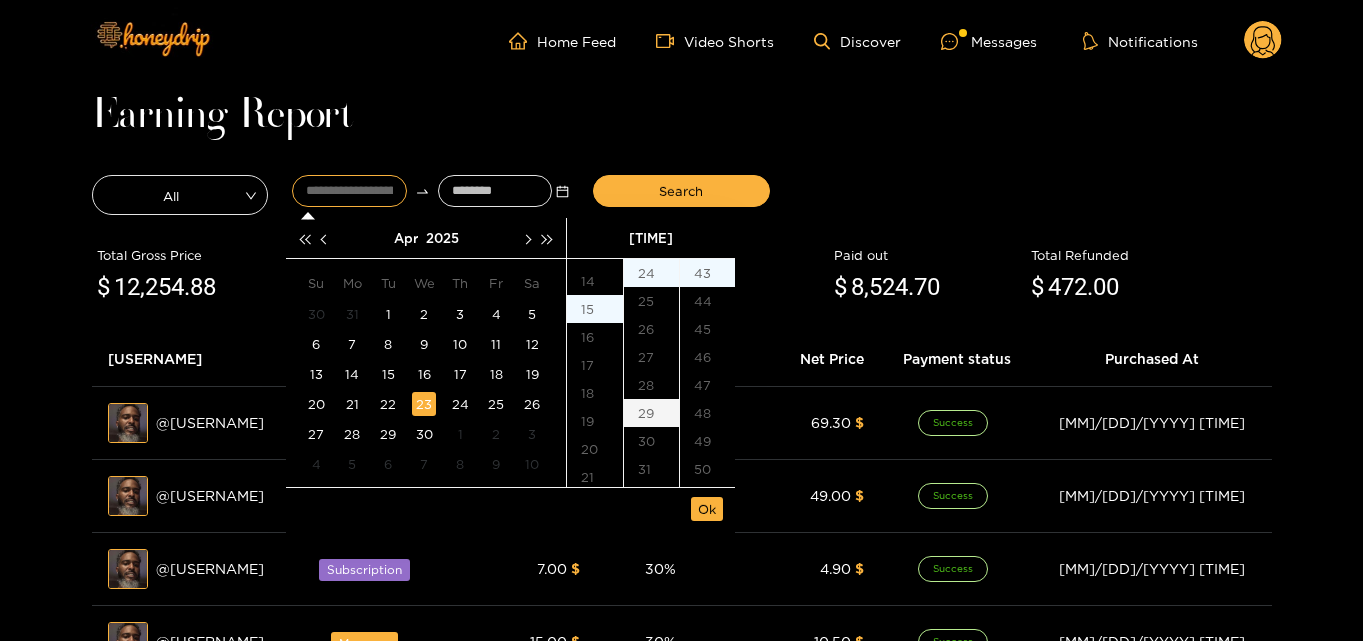 scroll, scrollTop: 420, scrollLeft: 0, axis: vertical 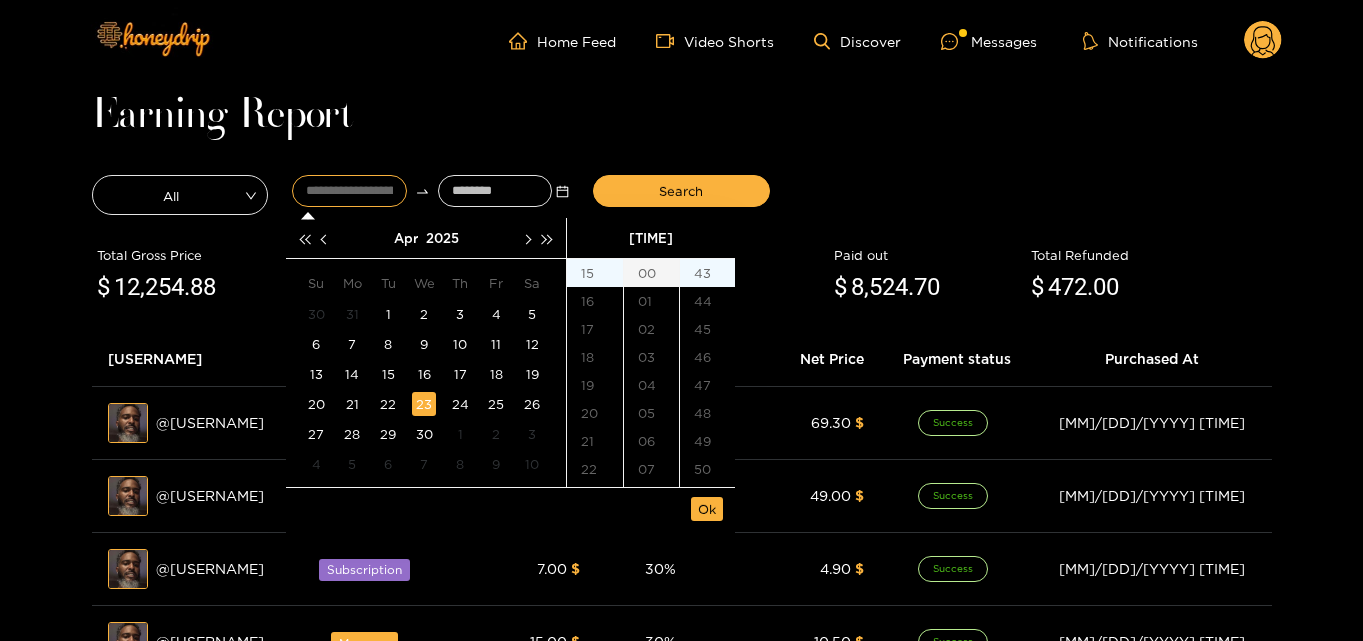click on "00" at bounding box center [651, 273] 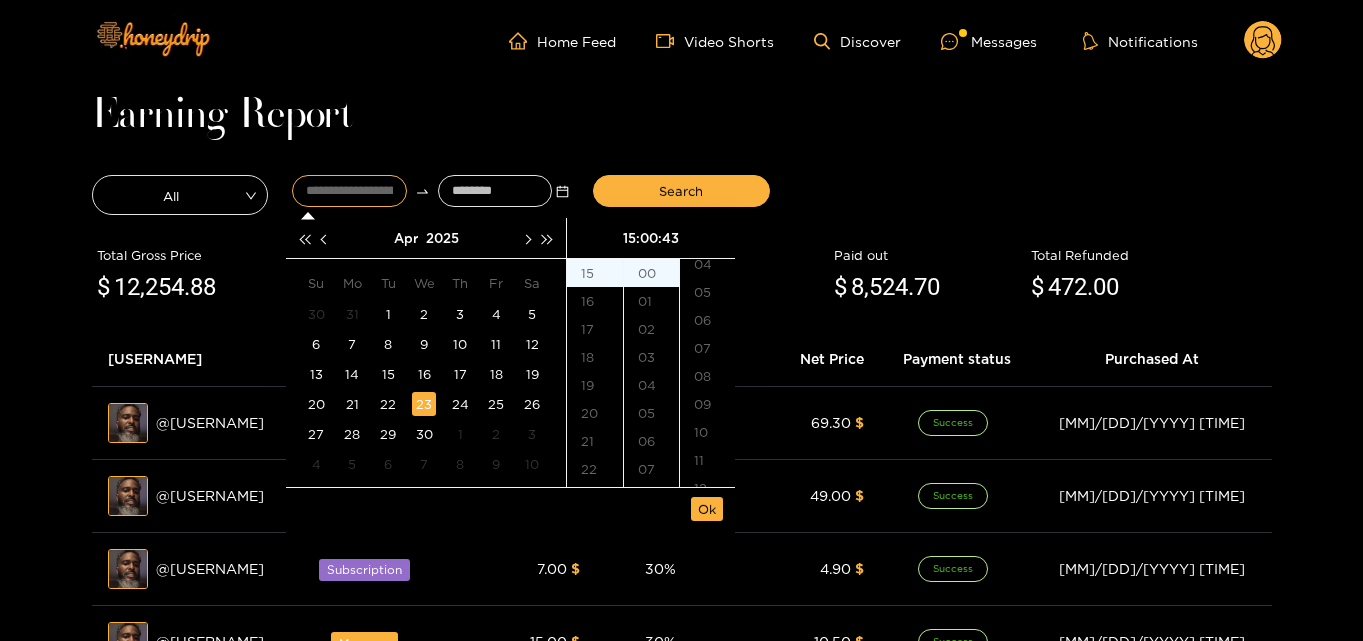 scroll, scrollTop: 0, scrollLeft: 0, axis: both 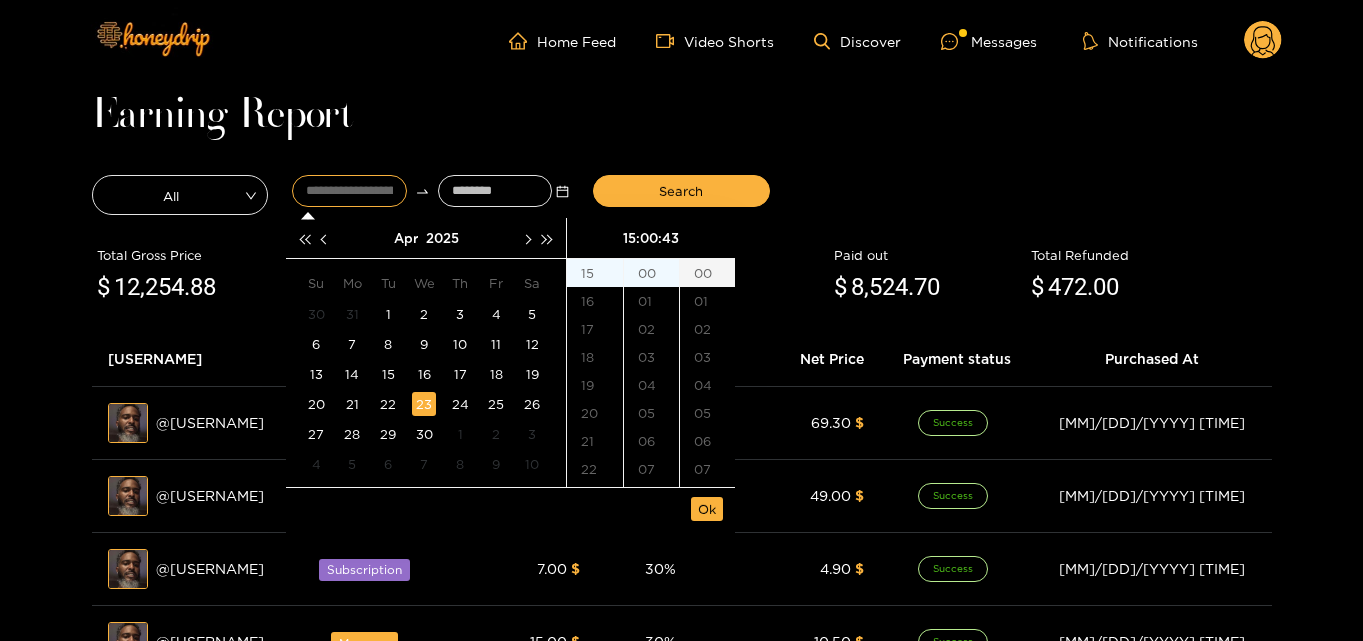 click on "00" at bounding box center [707, 273] 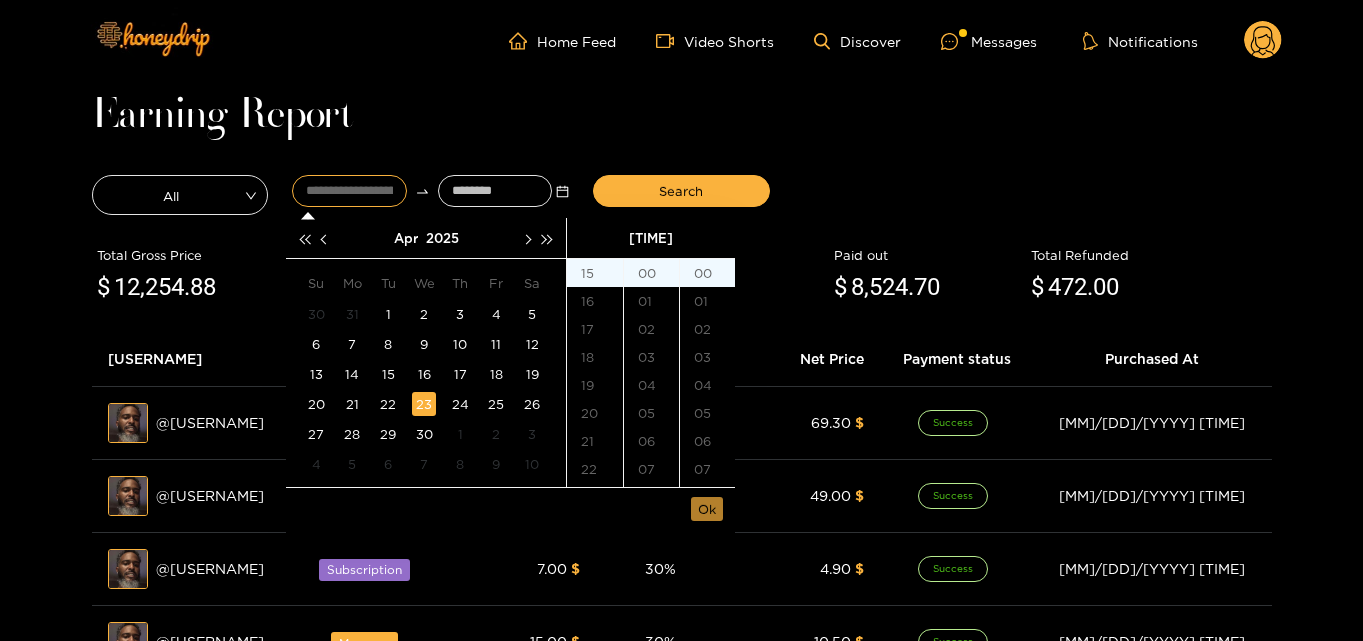 click on "Ok" at bounding box center (707, 509) 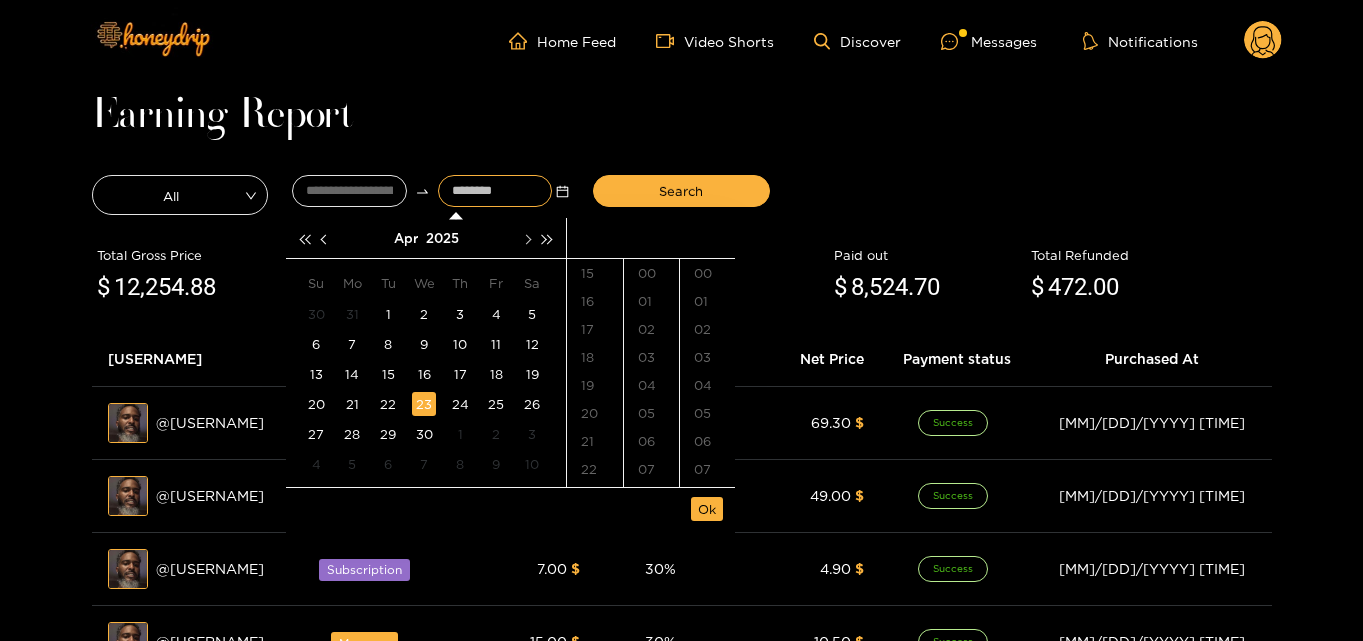 click at bounding box center (527, 239) 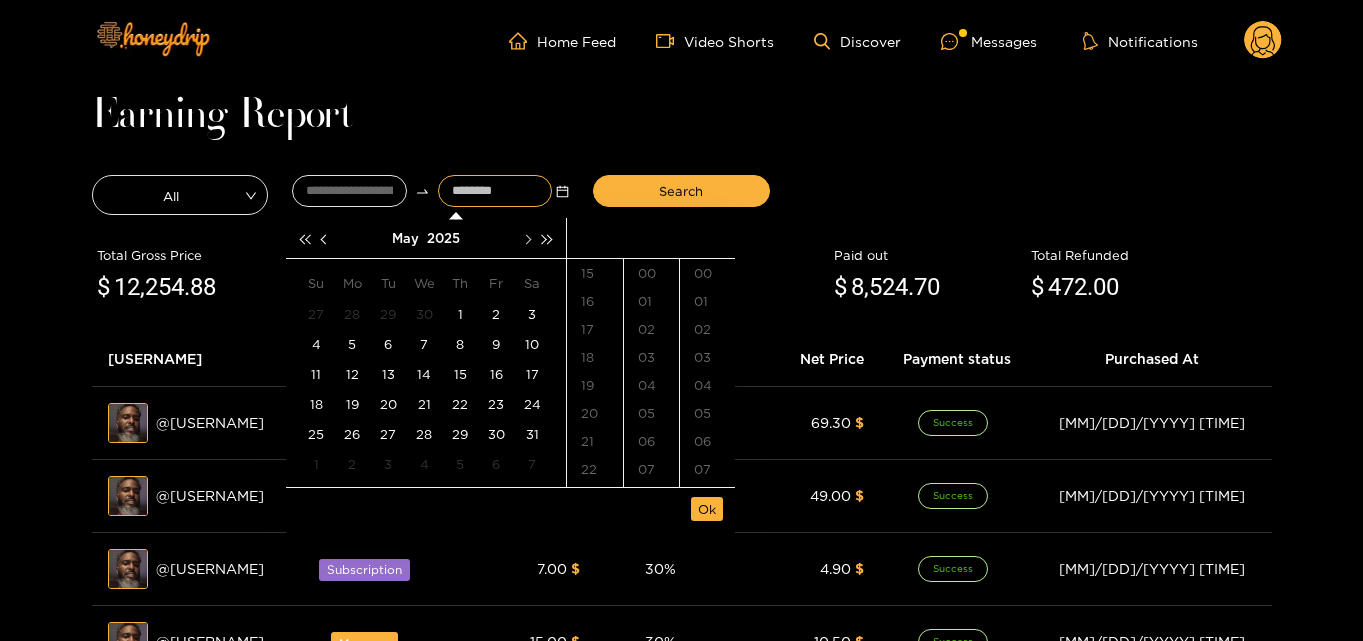 click at bounding box center [527, 239] 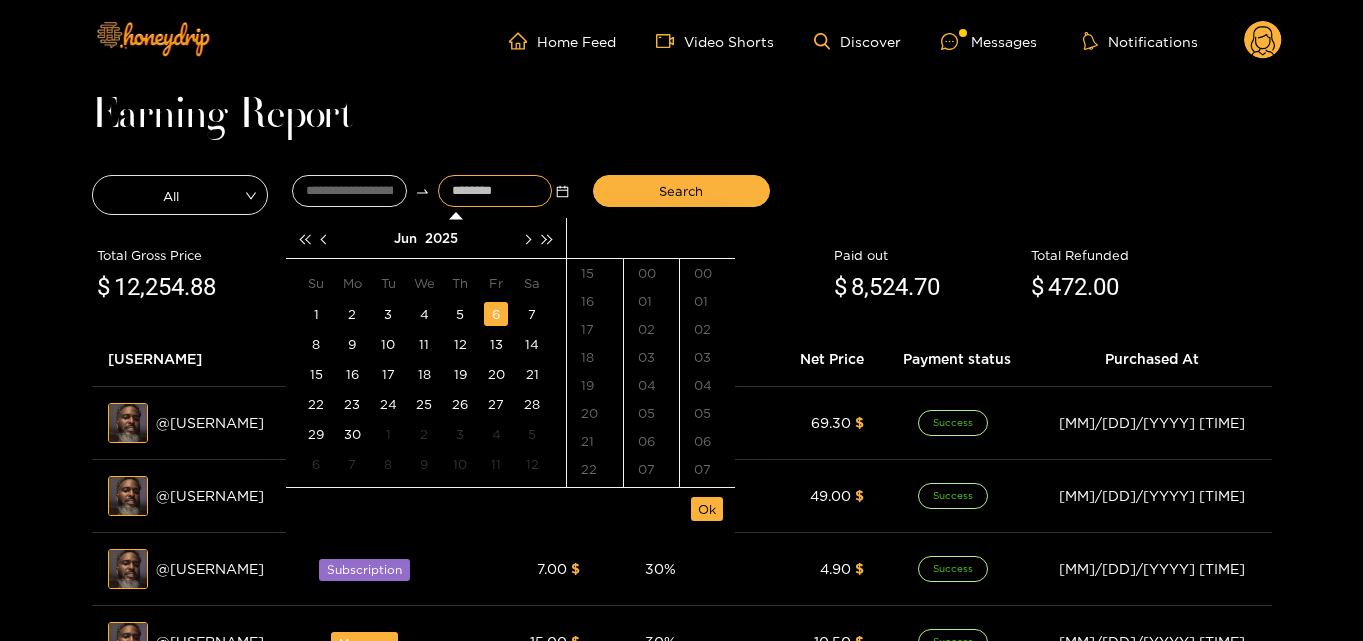 type on "**********" 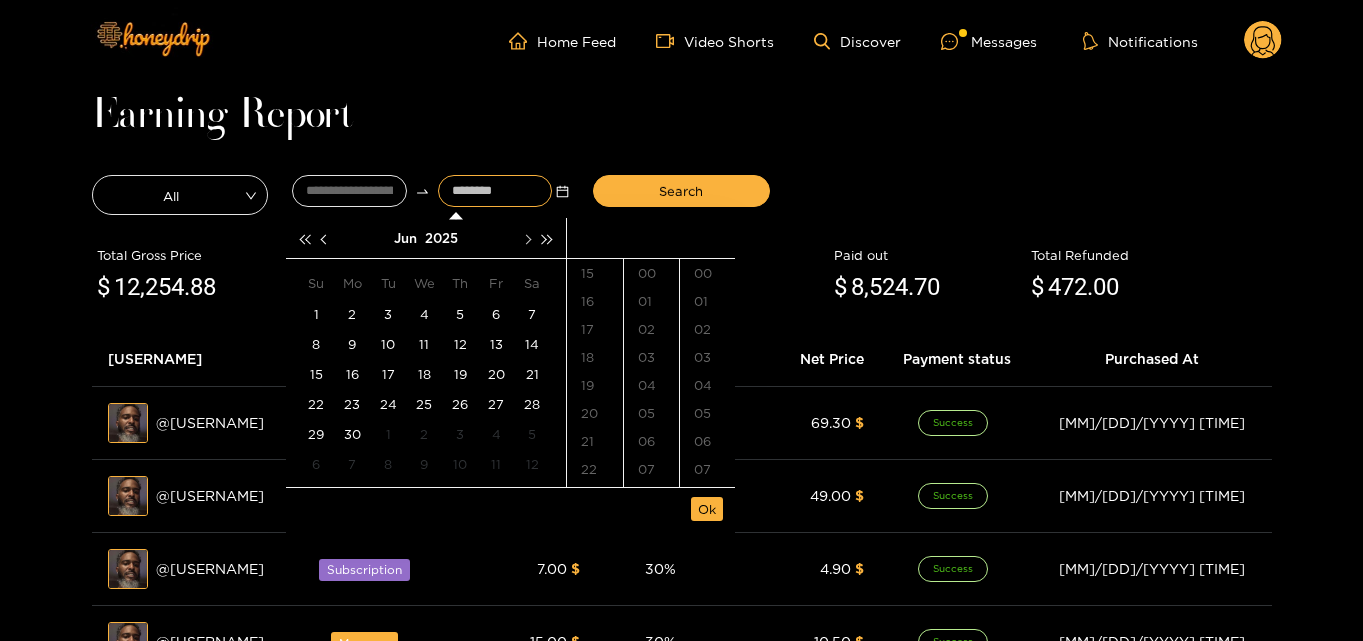 click at bounding box center [526, 238] 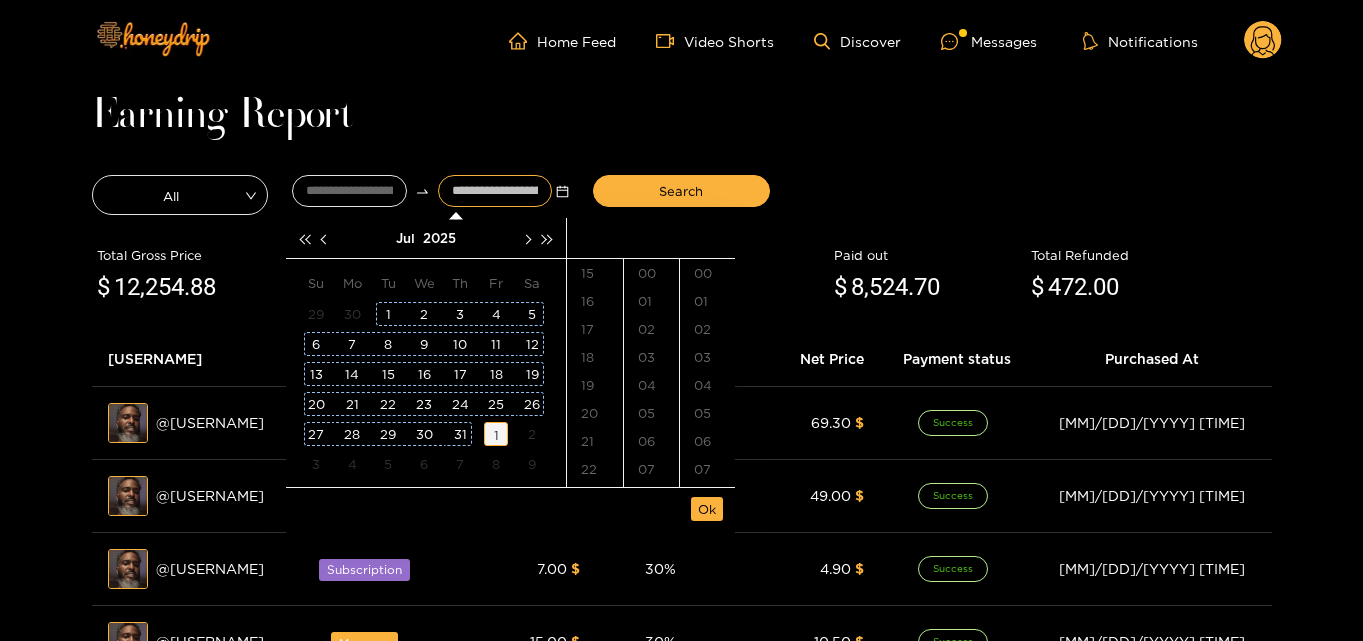 click on "1" at bounding box center (496, 434) 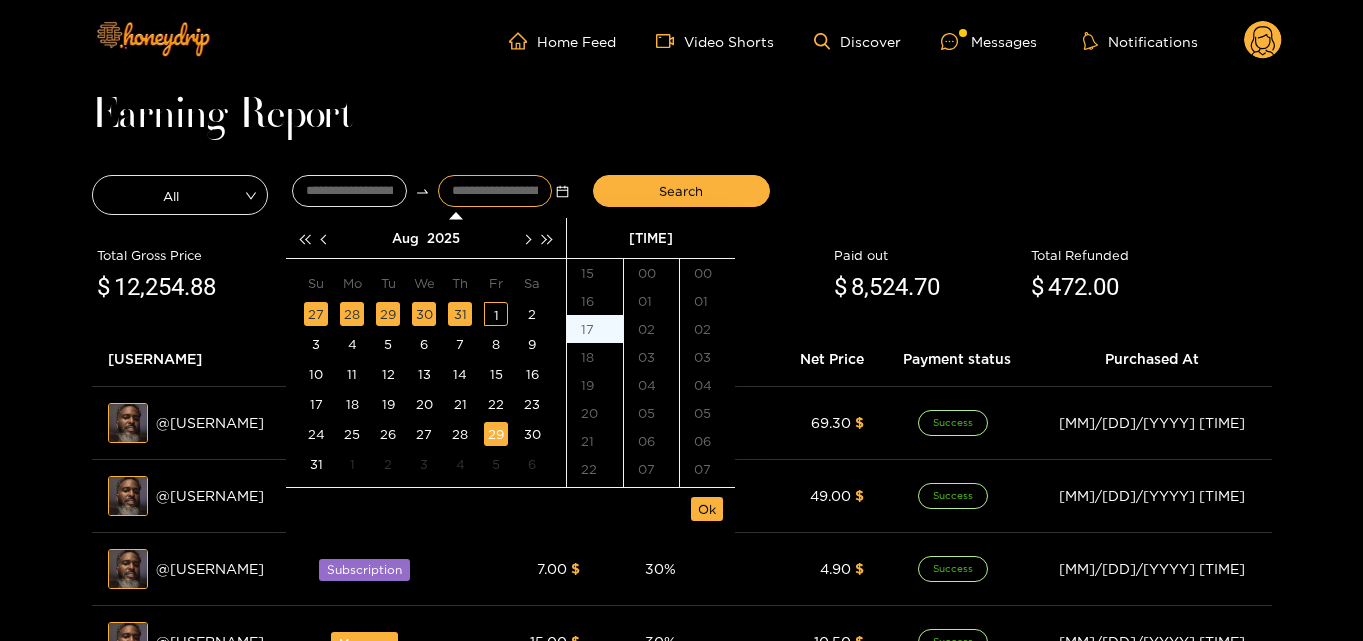 scroll, scrollTop: 476, scrollLeft: 0, axis: vertical 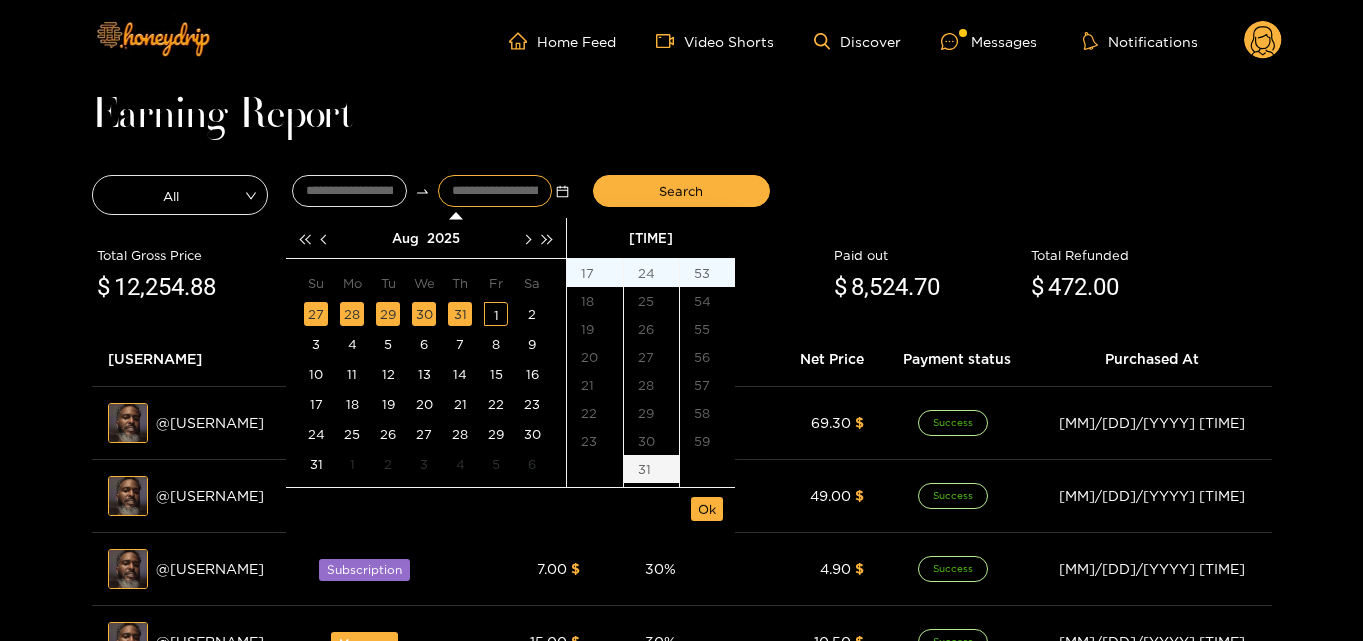 type on "**********" 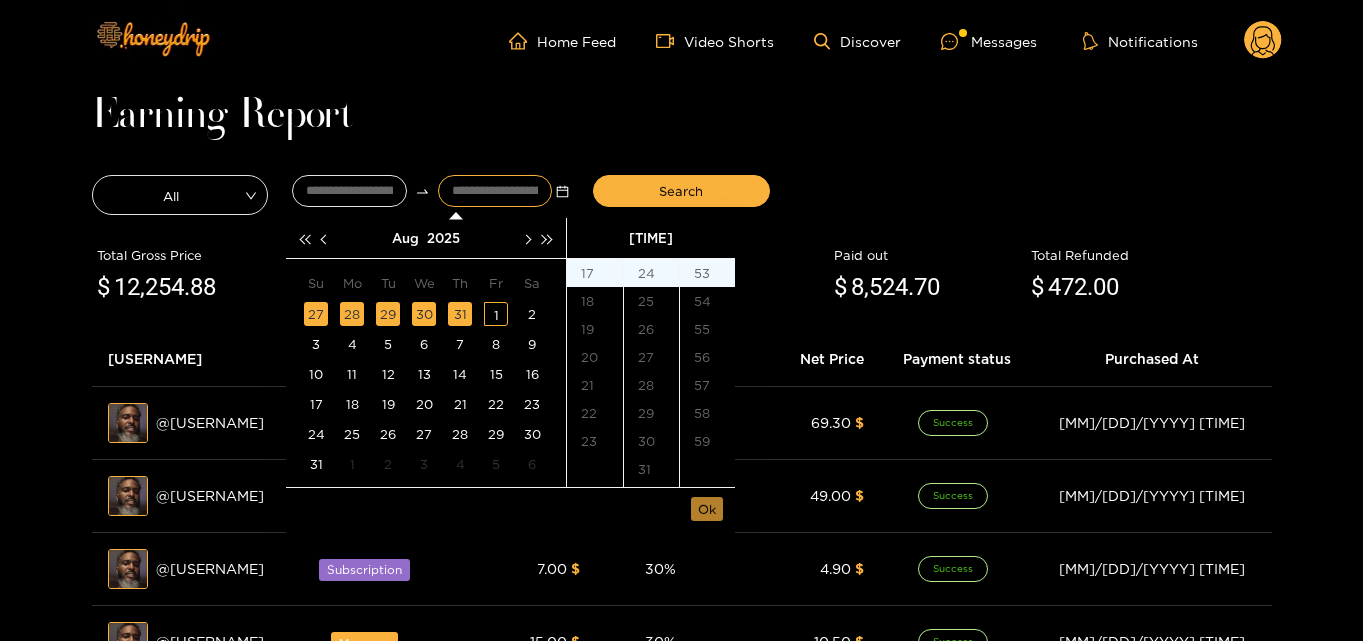 click on "Ok" at bounding box center (707, 509) 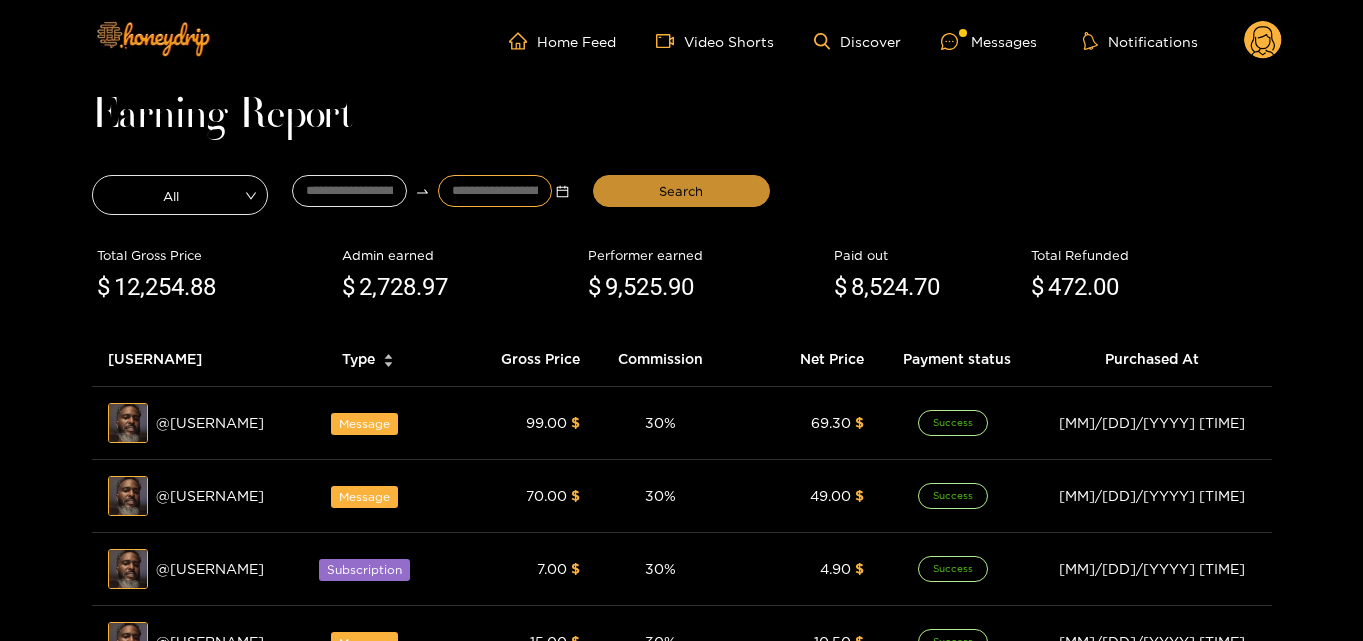 click on "Search" at bounding box center [681, 191] 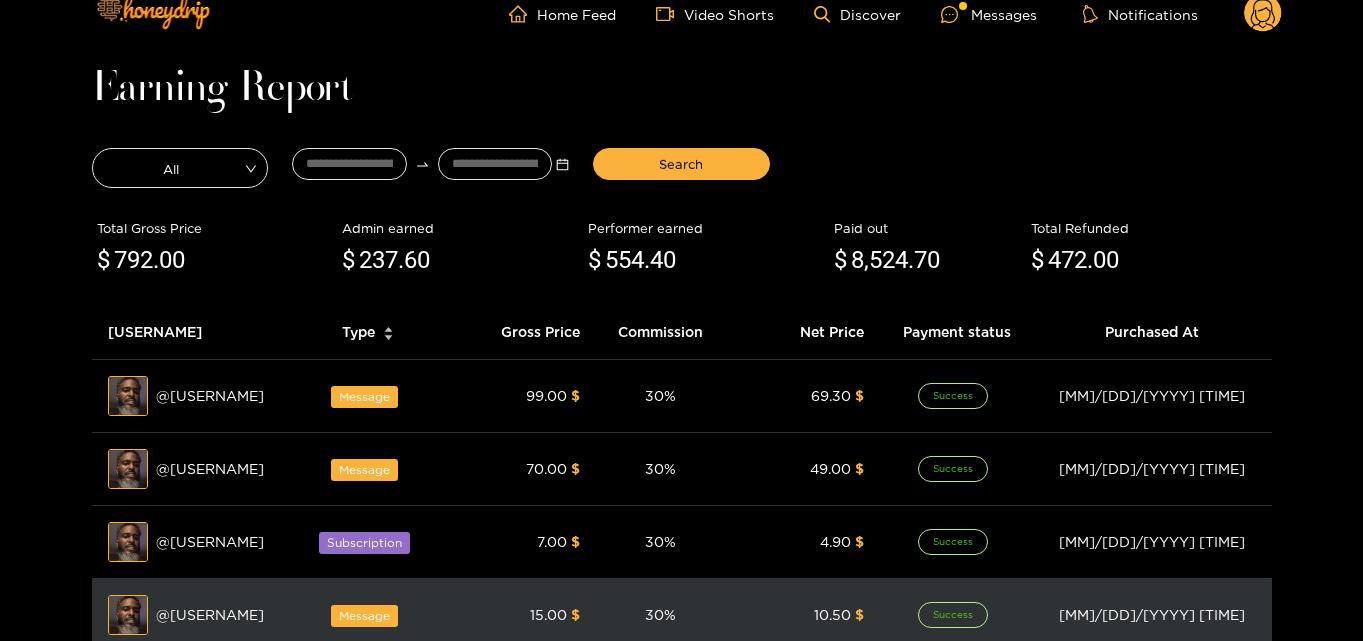 scroll, scrollTop: 0, scrollLeft: 0, axis: both 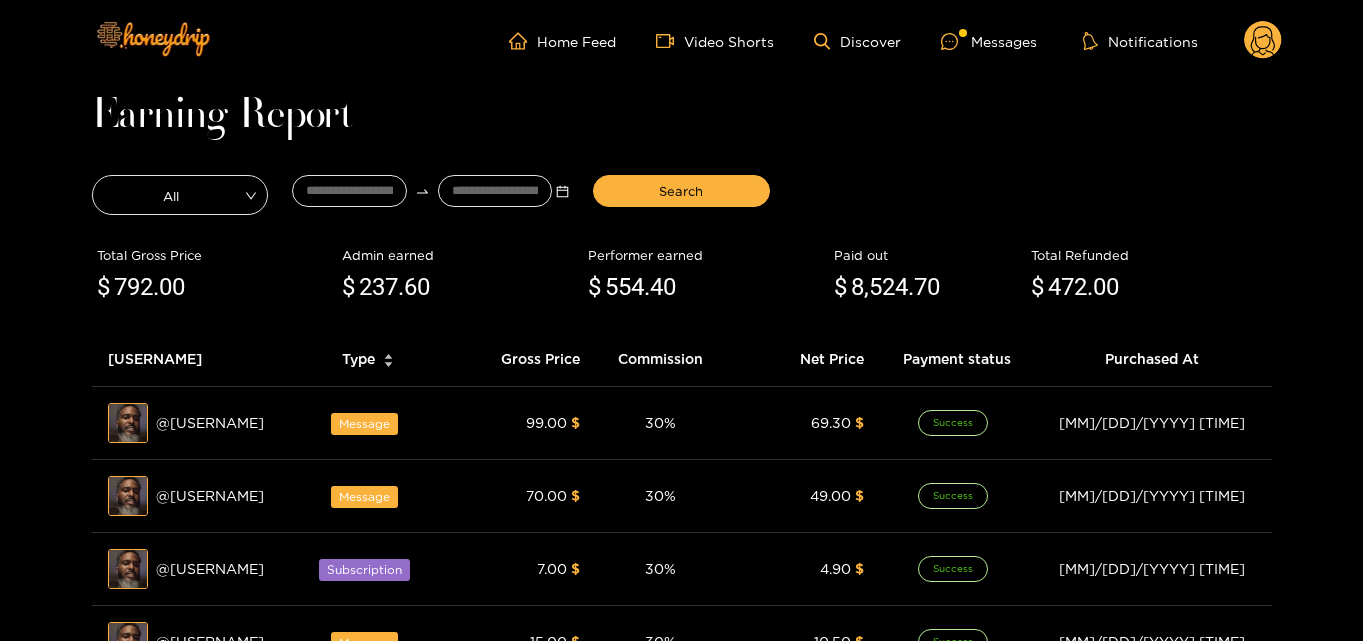 click on "554" at bounding box center (624, 287) 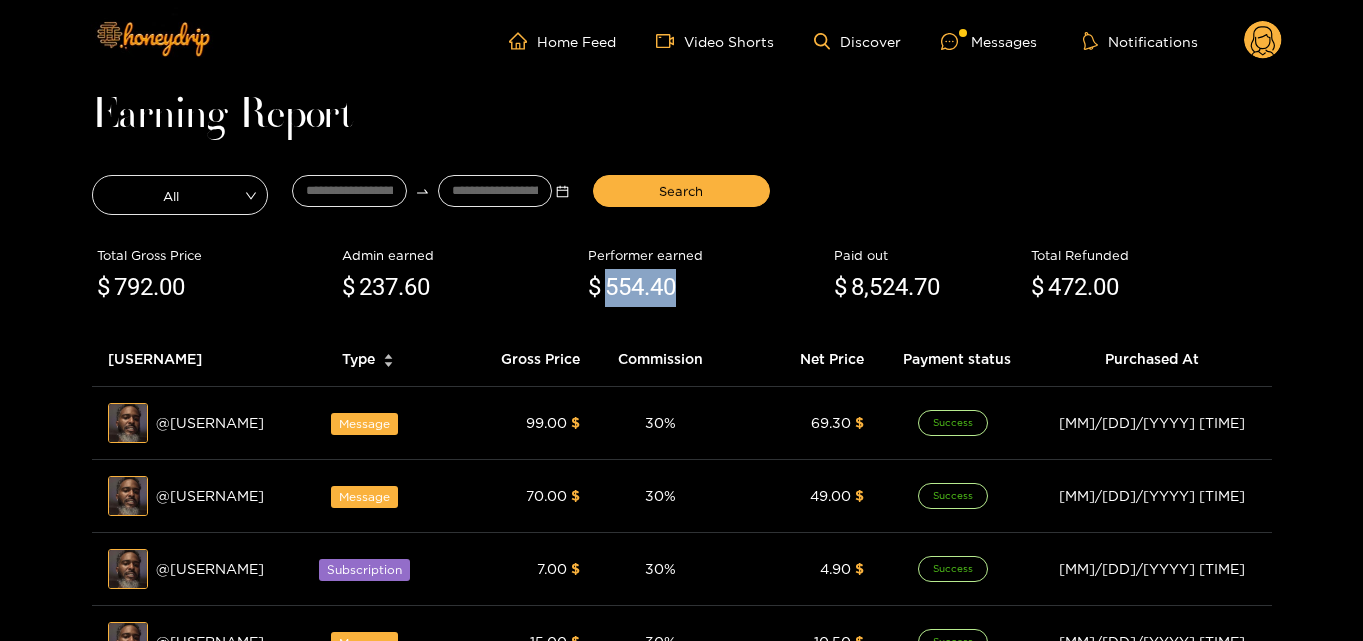 click on "554" at bounding box center [624, 287] 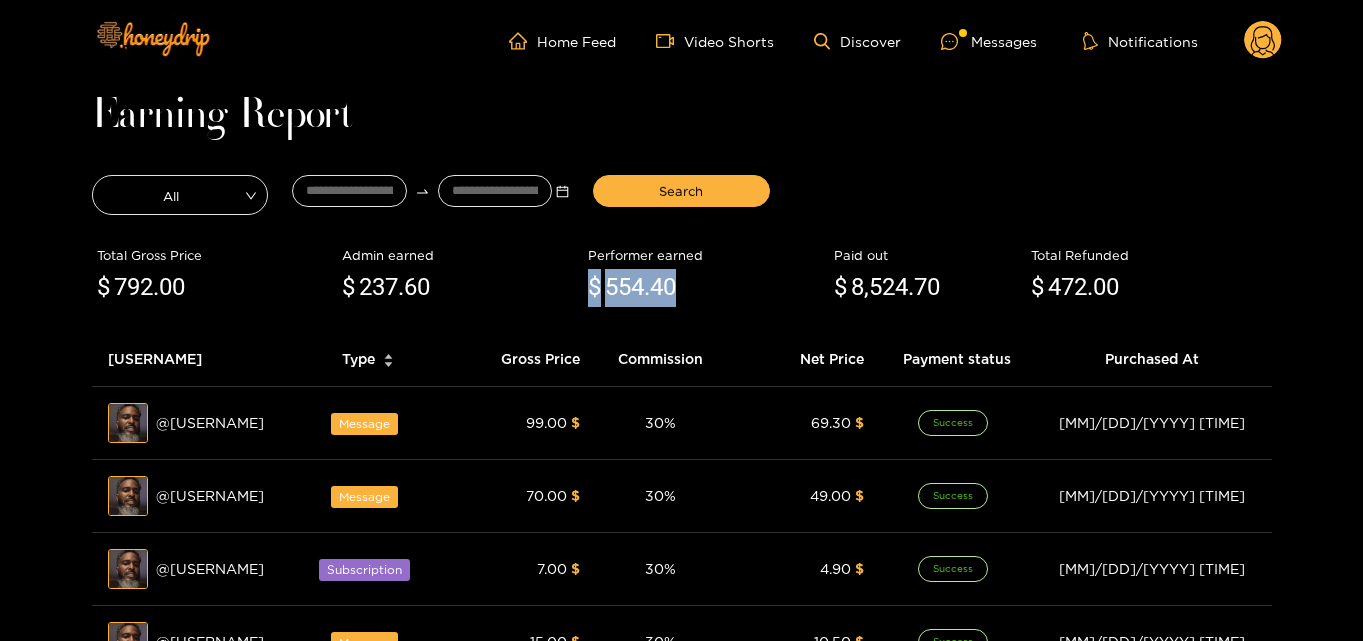 click on "554" at bounding box center [624, 287] 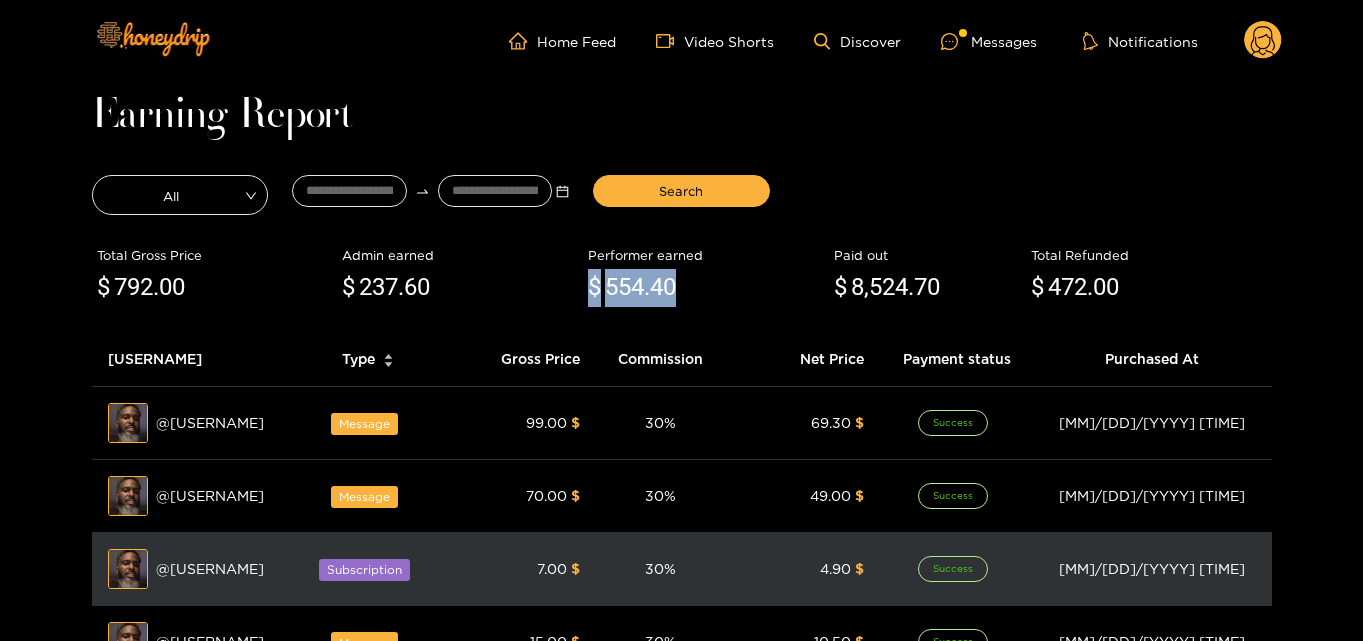 copy on "$ 554 .40" 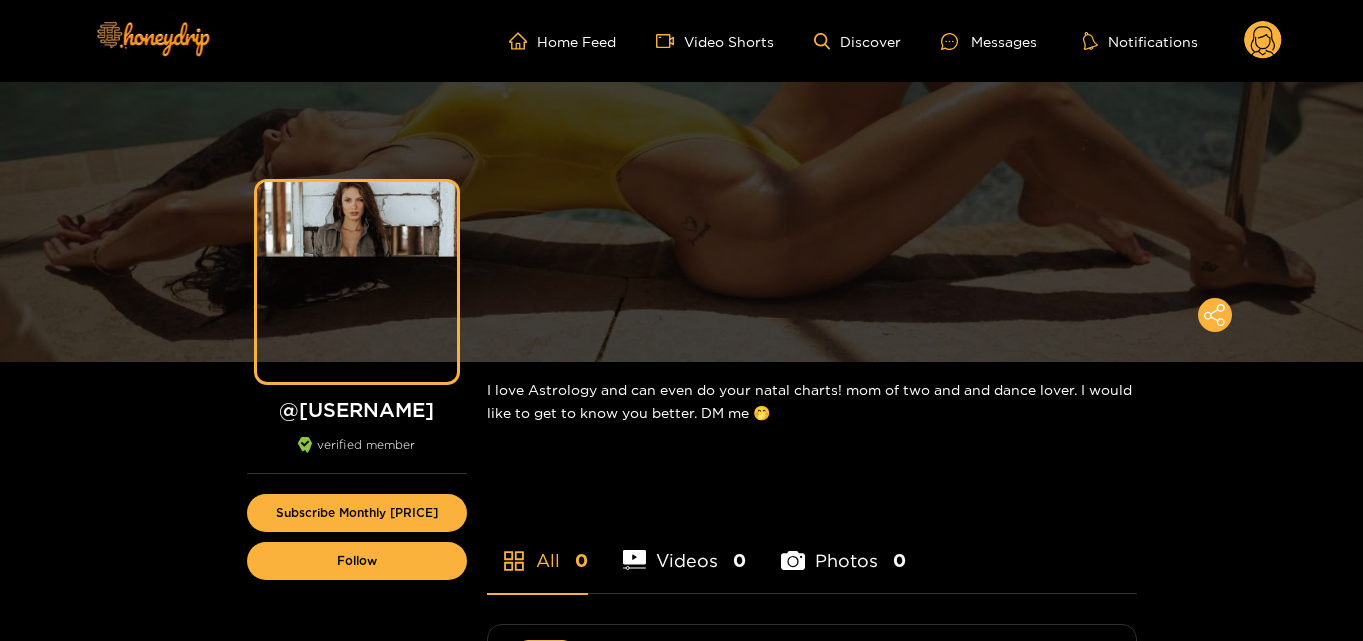 scroll, scrollTop: 0, scrollLeft: 0, axis: both 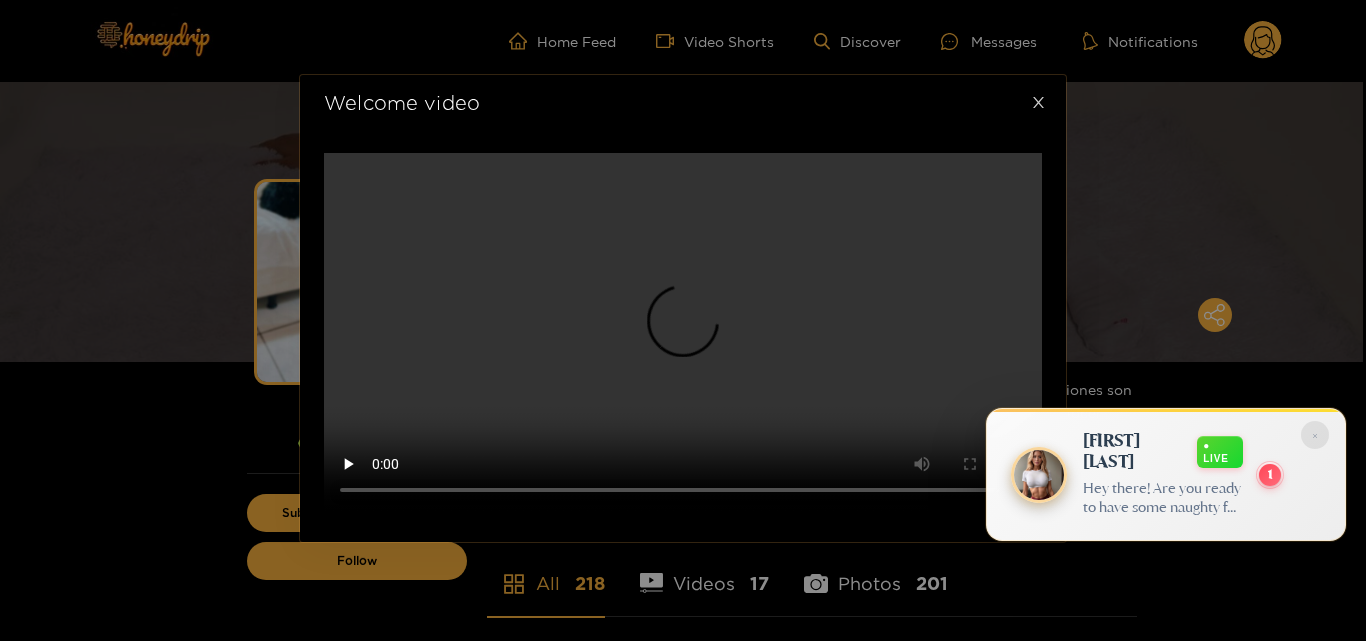 click at bounding box center [1038, 103] 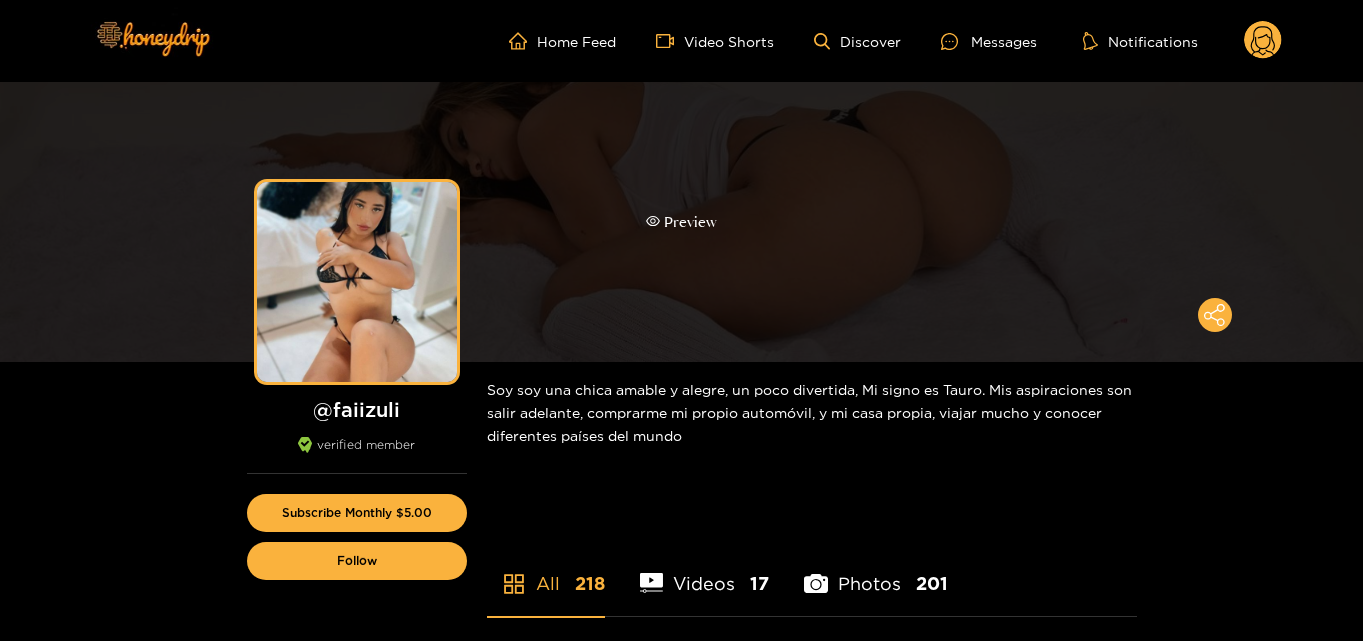 scroll, scrollTop: 100, scrollLeft: 0, axis: vertical 